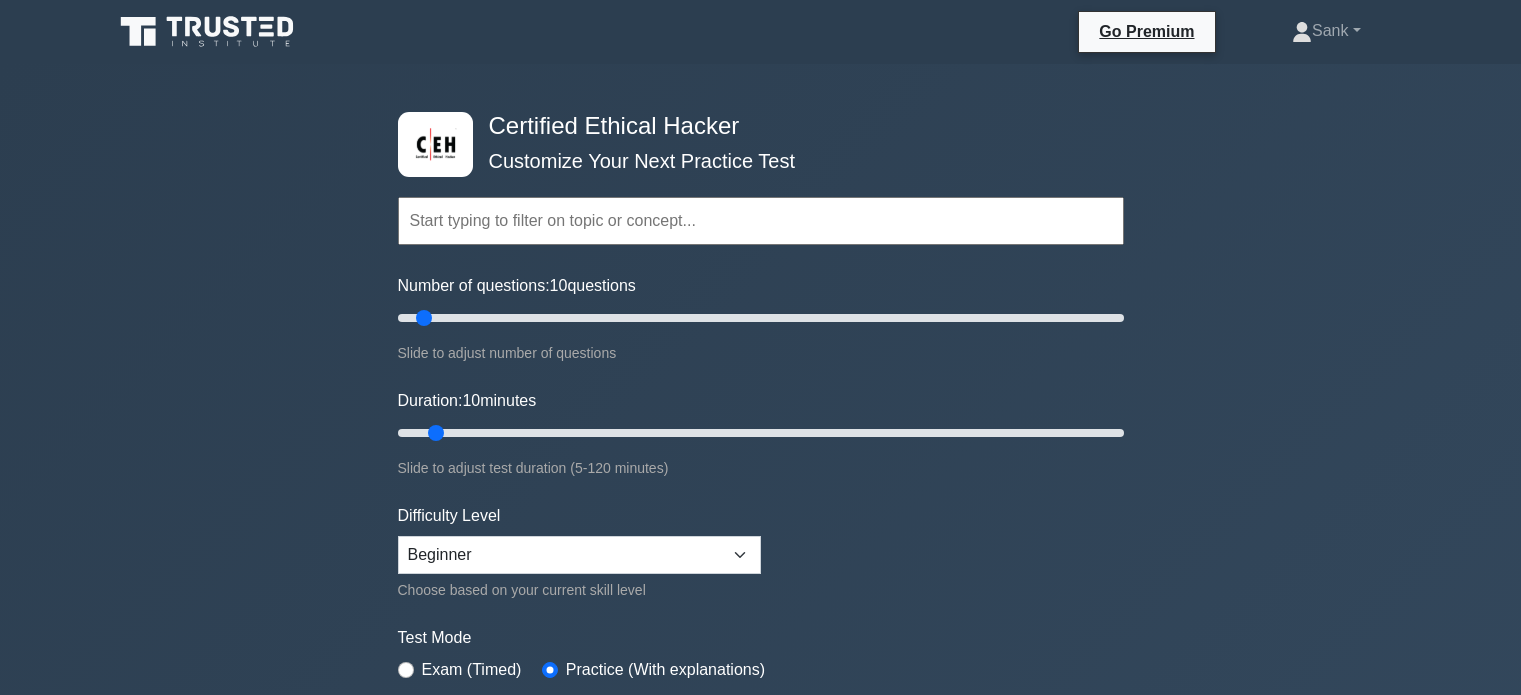 scroll, scrollTop: 0, scrollLeft: 0, axis: both 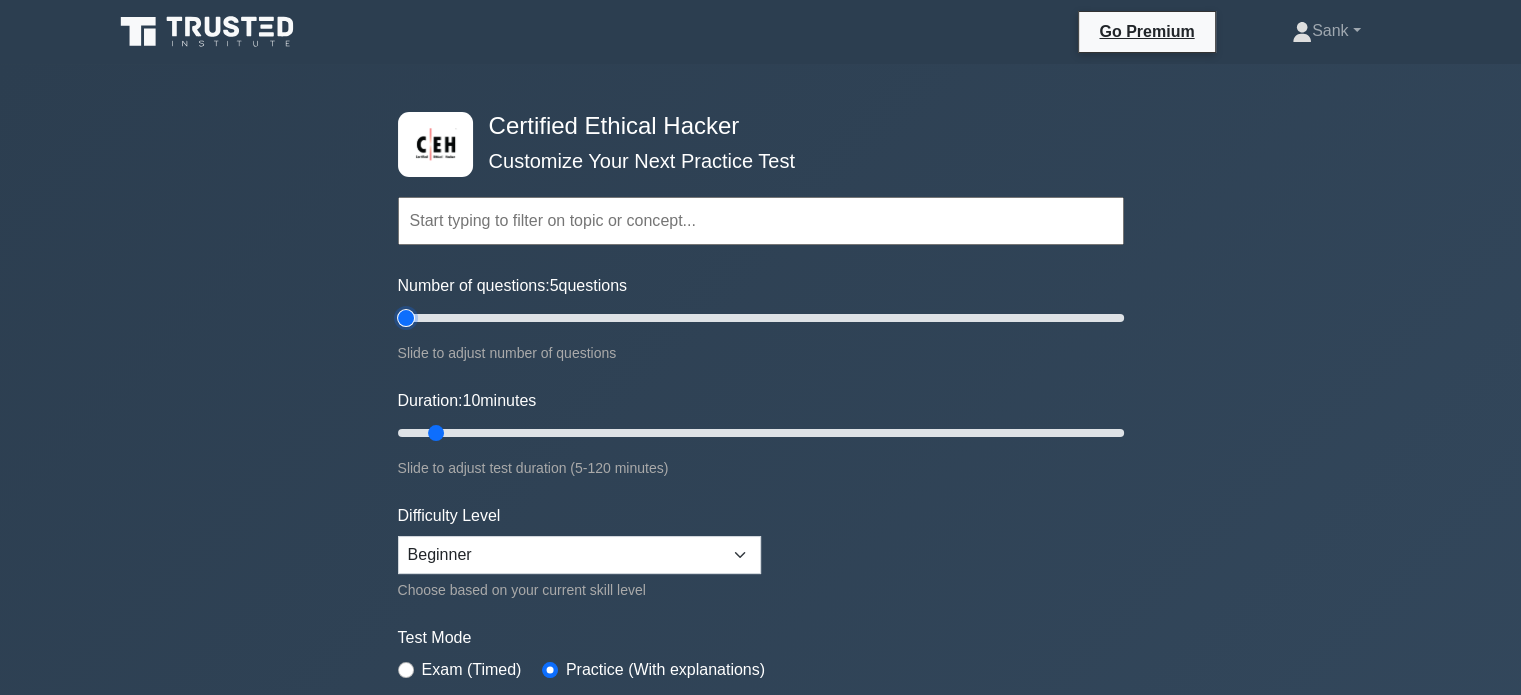 drag, startPoint x: 429, startPoint y: 315, endPoint x: 368, endPoint y: 327, distance: 62.169125 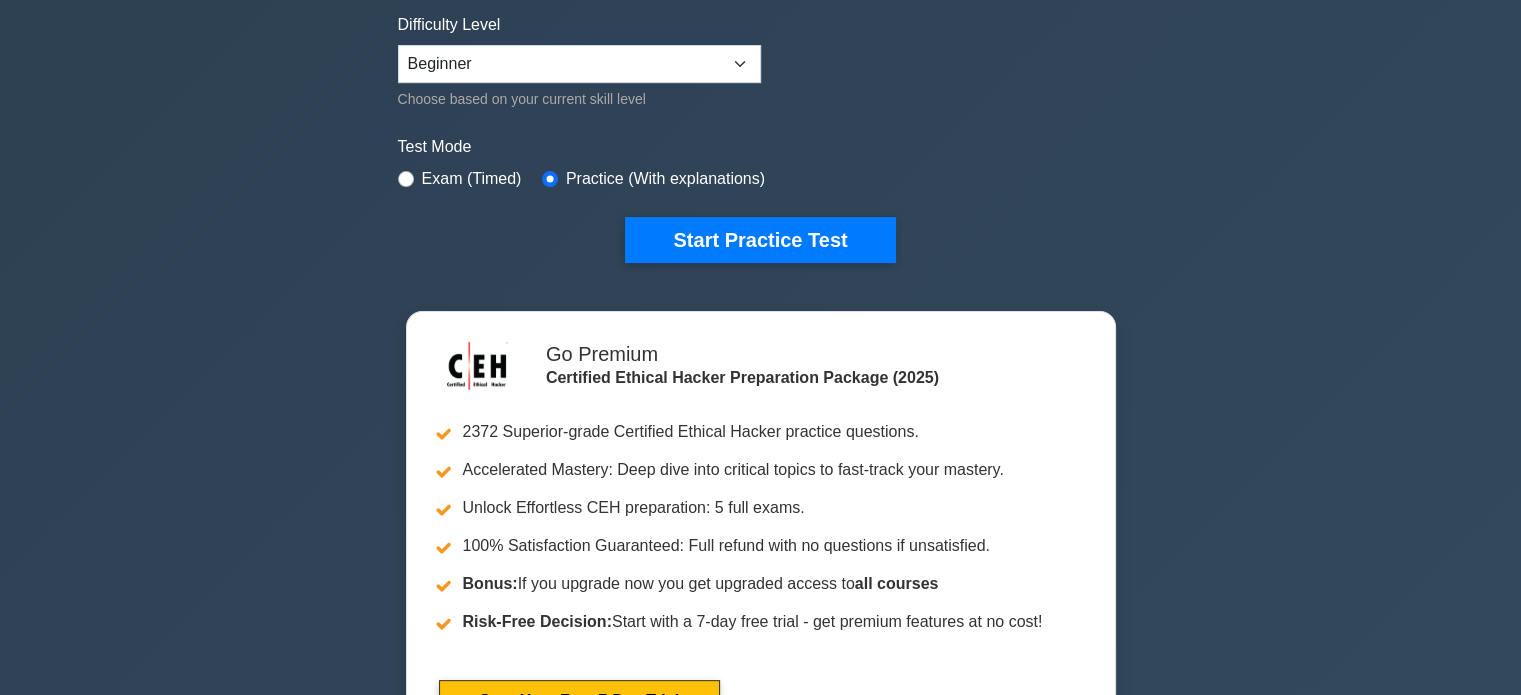 scroll, scrollTop: 544, scrollLeft: 0, axis: vertical 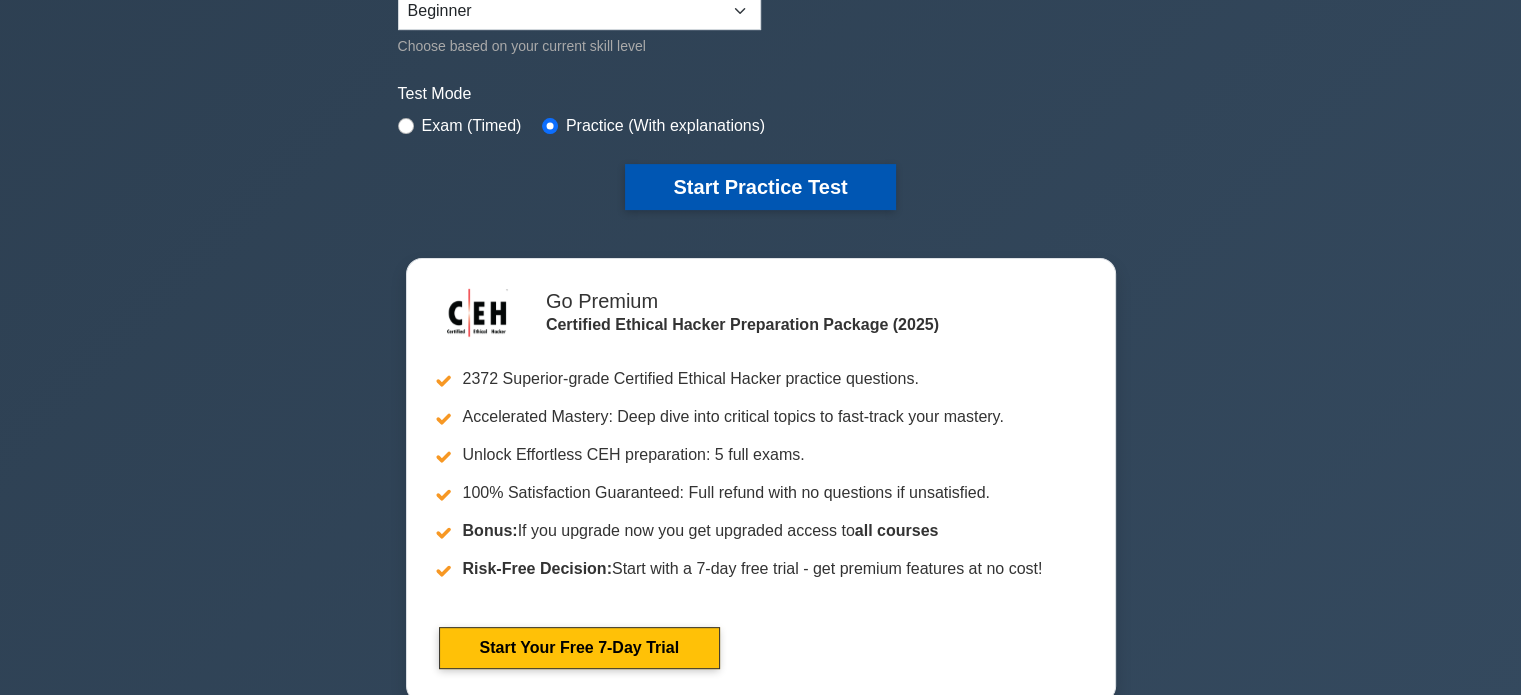 click on "Start Practice Test" at bounding box center (760, 187) 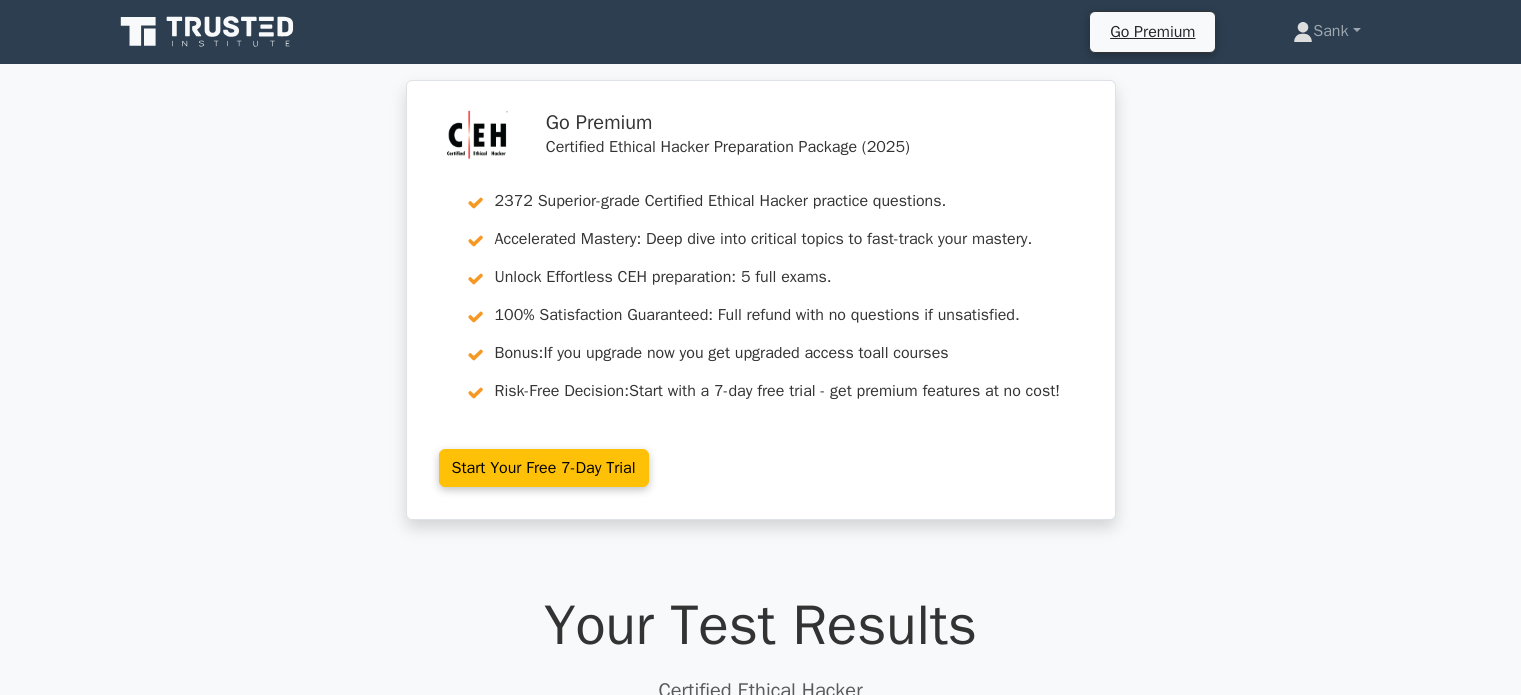 scroll, scrollTop: 0, scrollLeft: 0, axis: both 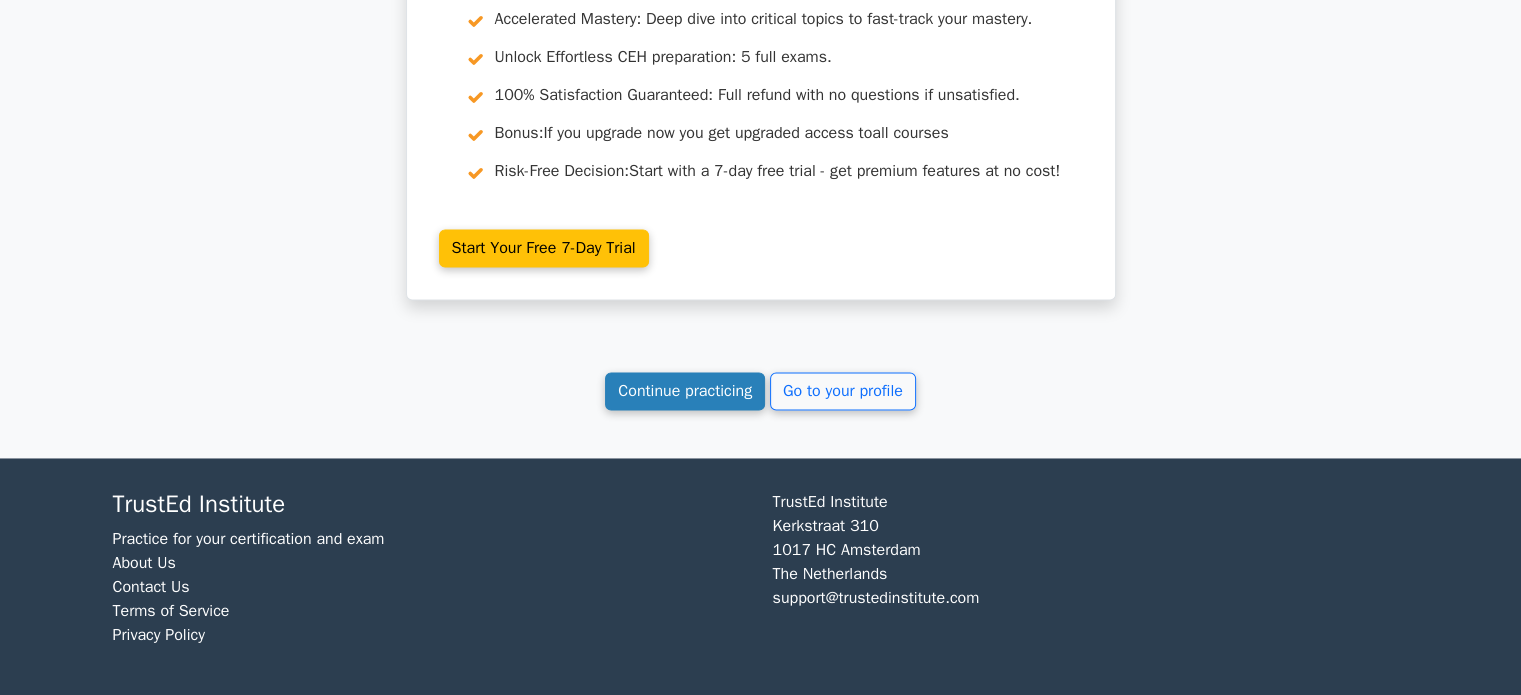click on "Continue practicing" at bounding box center [685, 391] 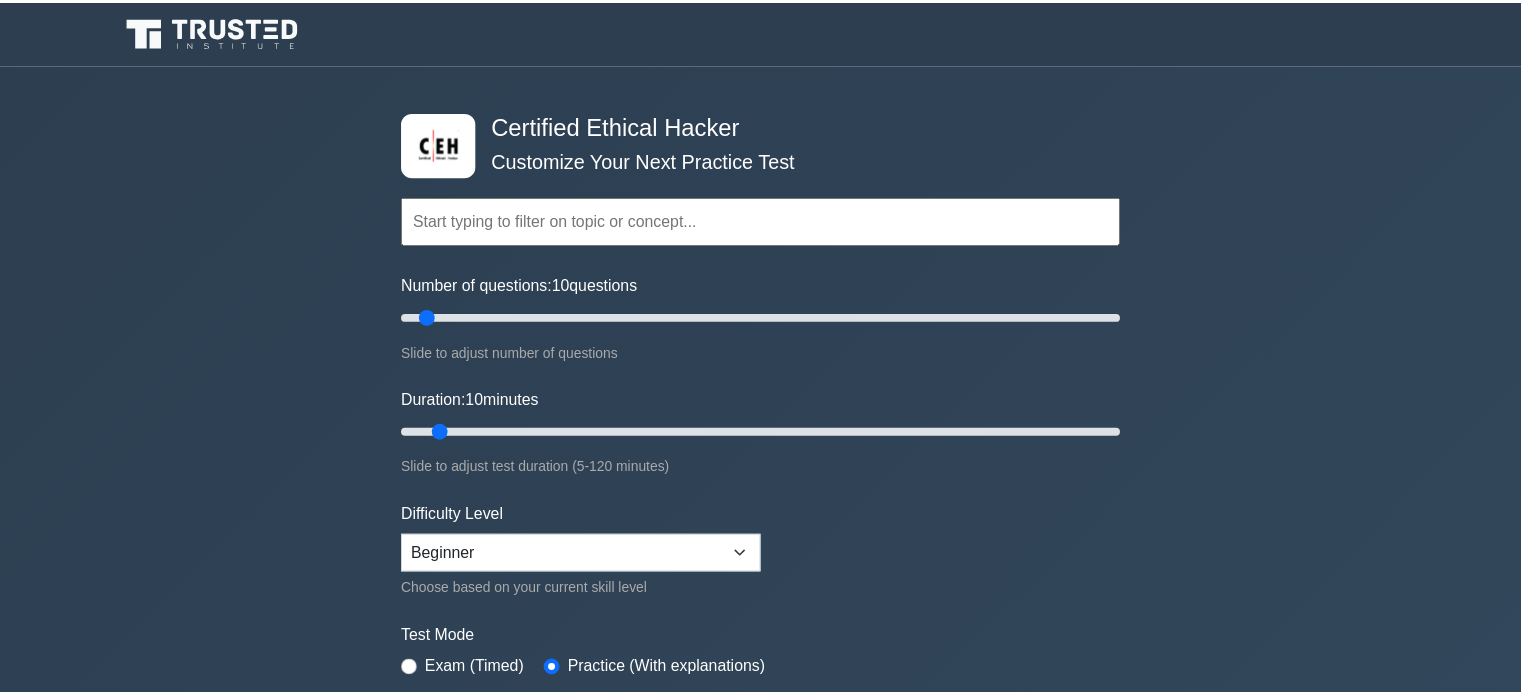 scroll, scrollTop: 0, scrollLeft: 0, axis: both 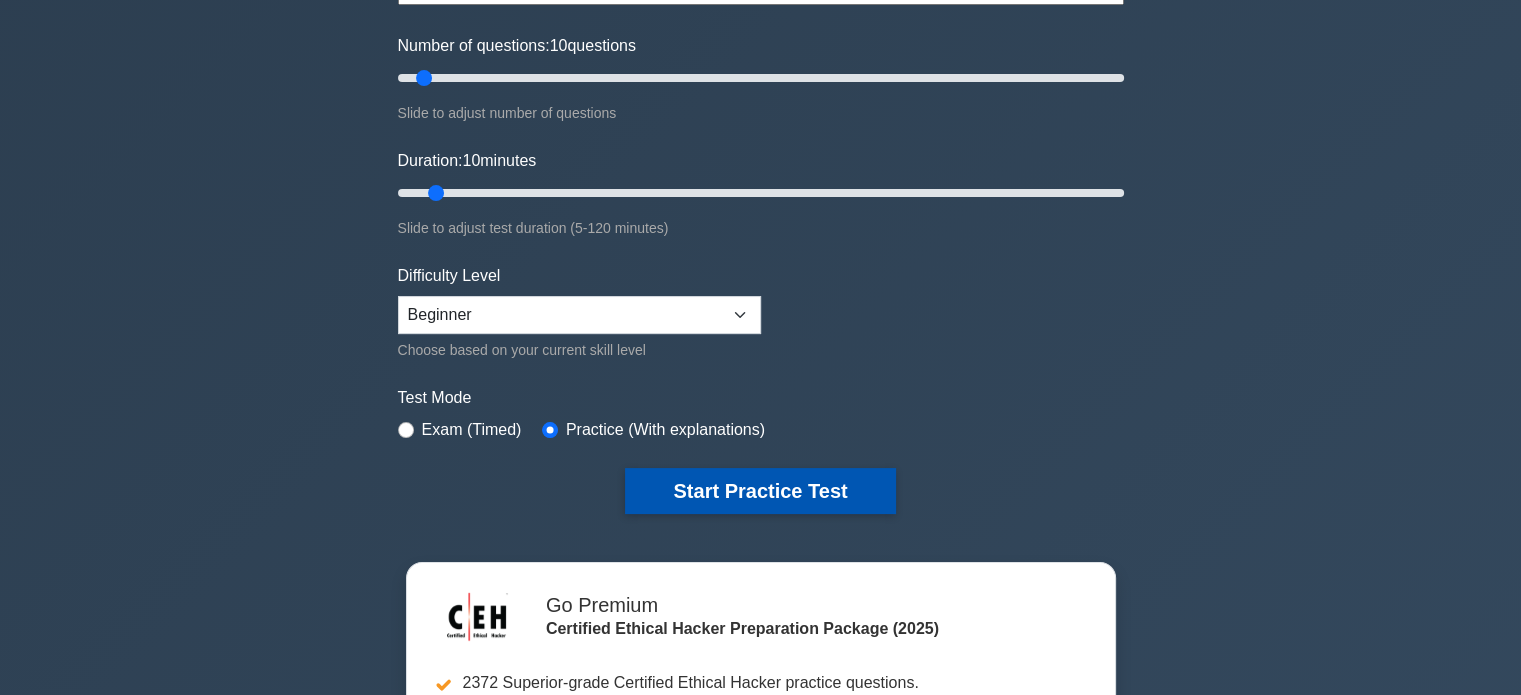 click on "Start Practice Test" at bounding box center [760, 491] 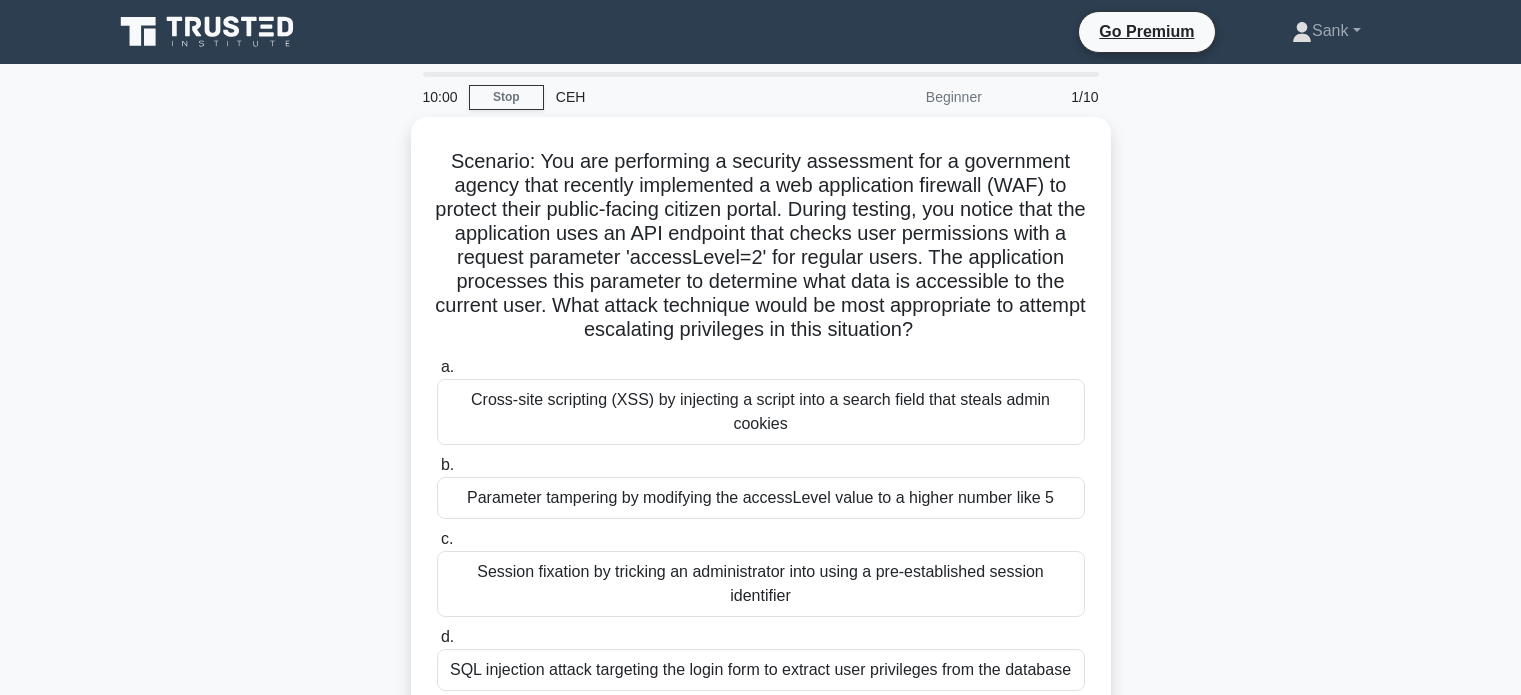 scroll, scrollTop: 0, scrollLeft: 0, axis: both 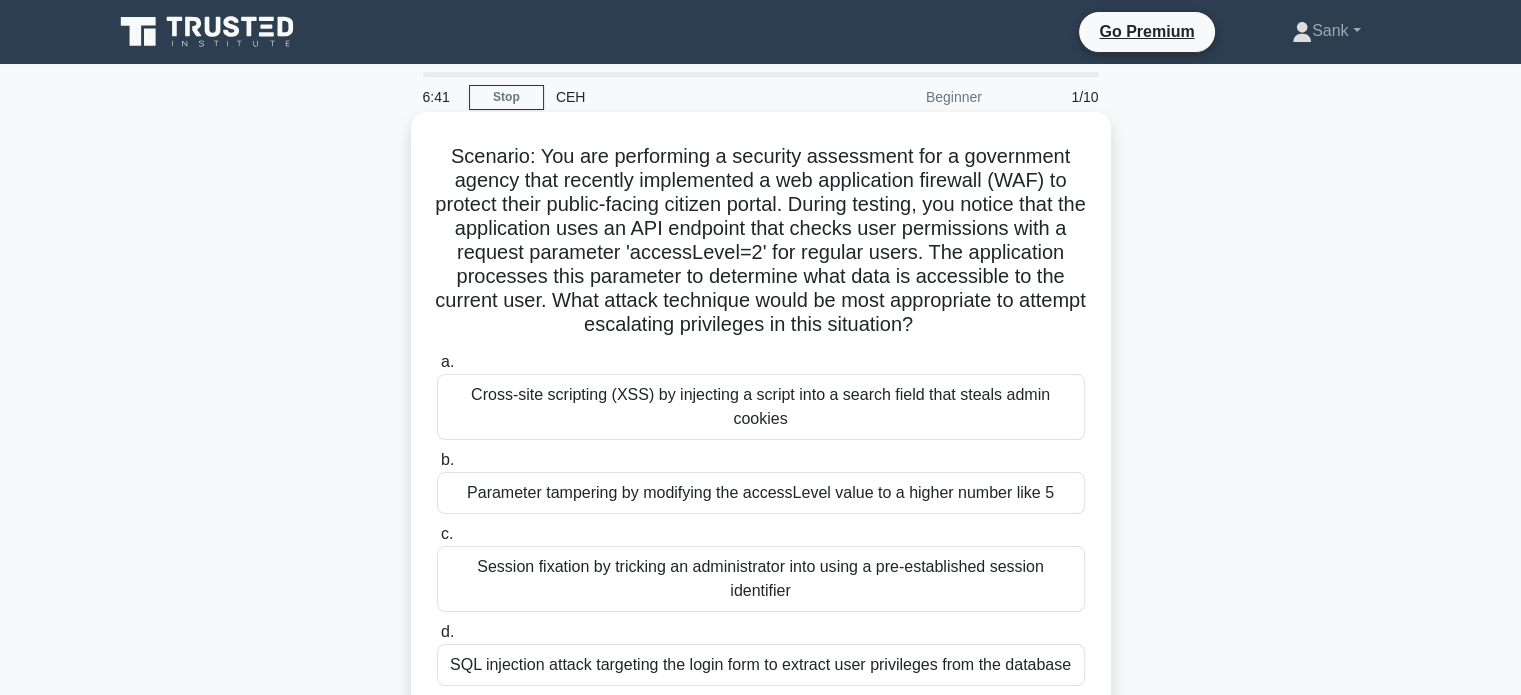 click on "Parameter tampering by modifying the accessLevel value to a higher number like 5" at bounding box center [761, 493] 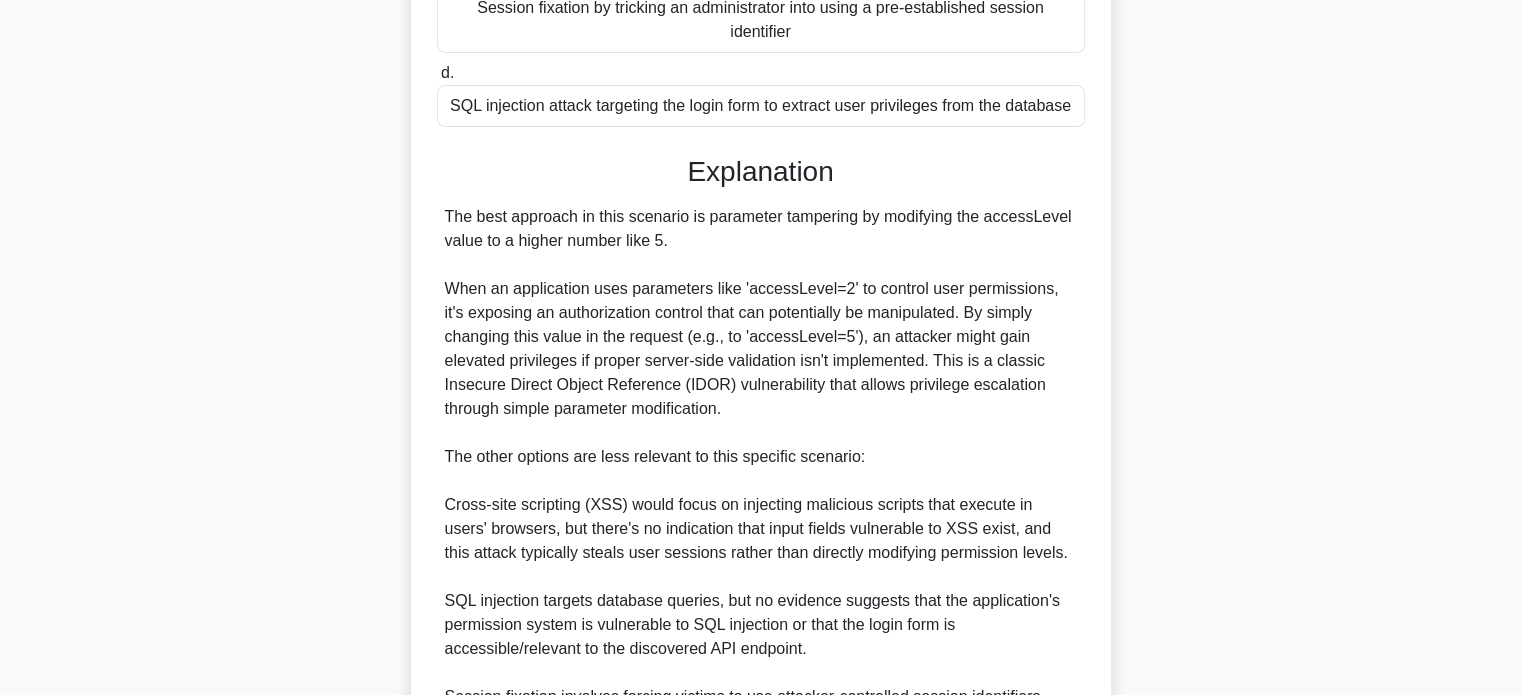 scroll, scrollTop: 752, scrollLeft: 0, axis: vertical 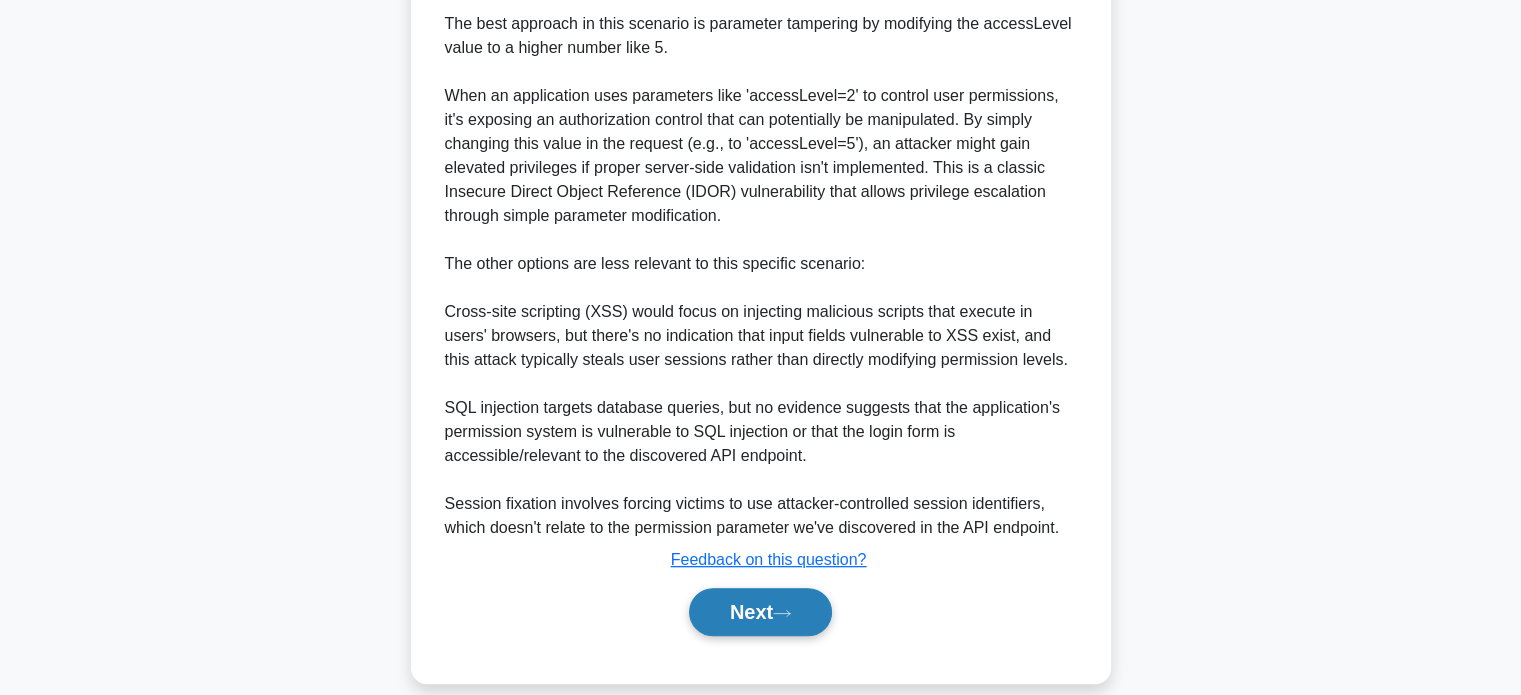 click on "Next" at bounding box center (760, 612) 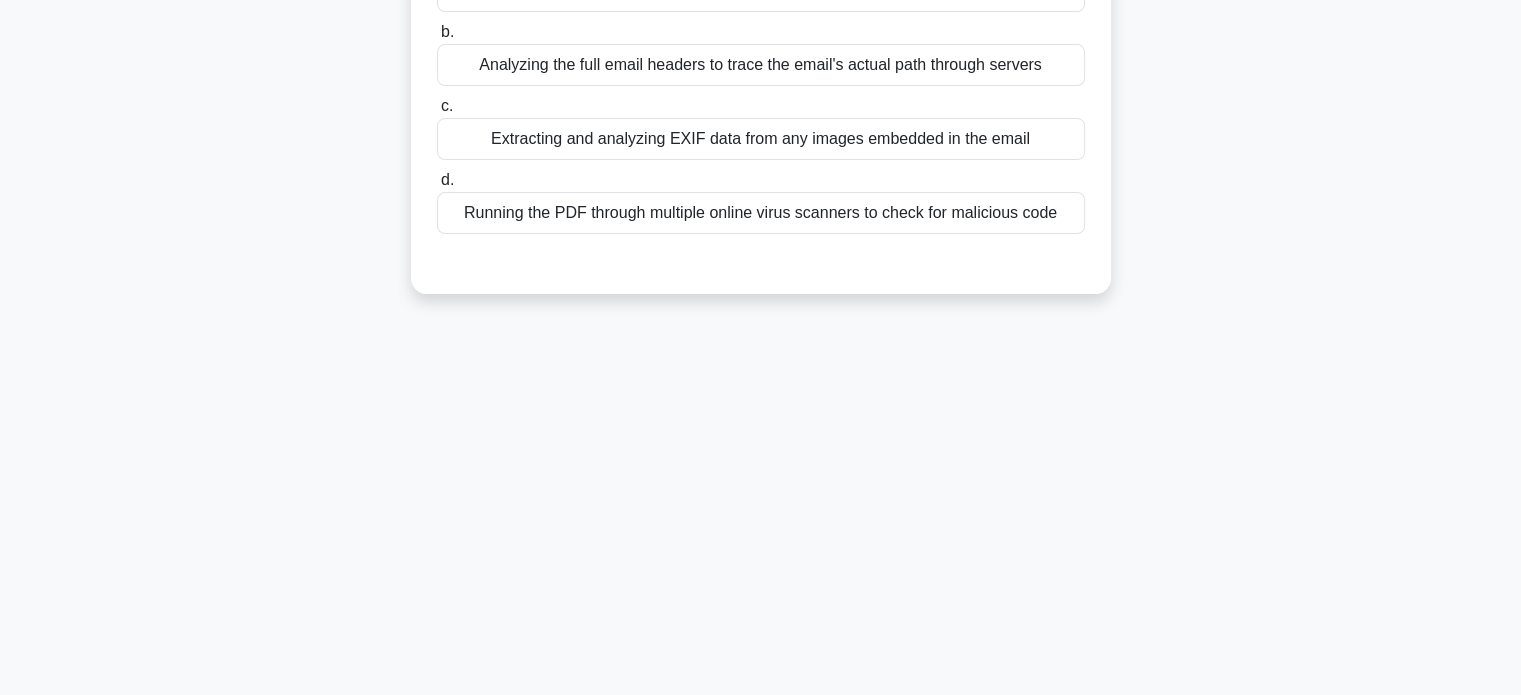 scroll, scrollTop: 0, scrollLeft: 0, axis: both 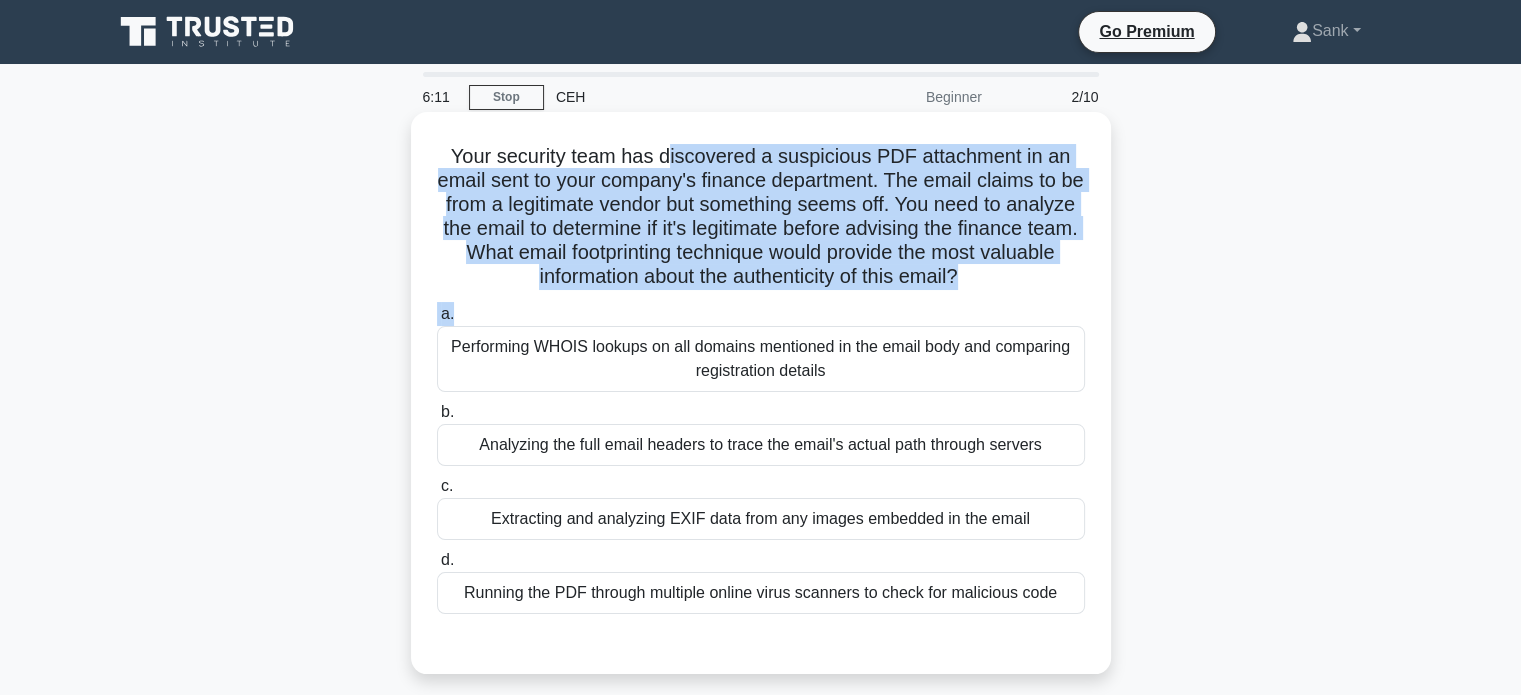 drag, startPoint x: 672, startPoint y: 146, endPoint x: 819, endPoint y: 307, distance: 218.01376 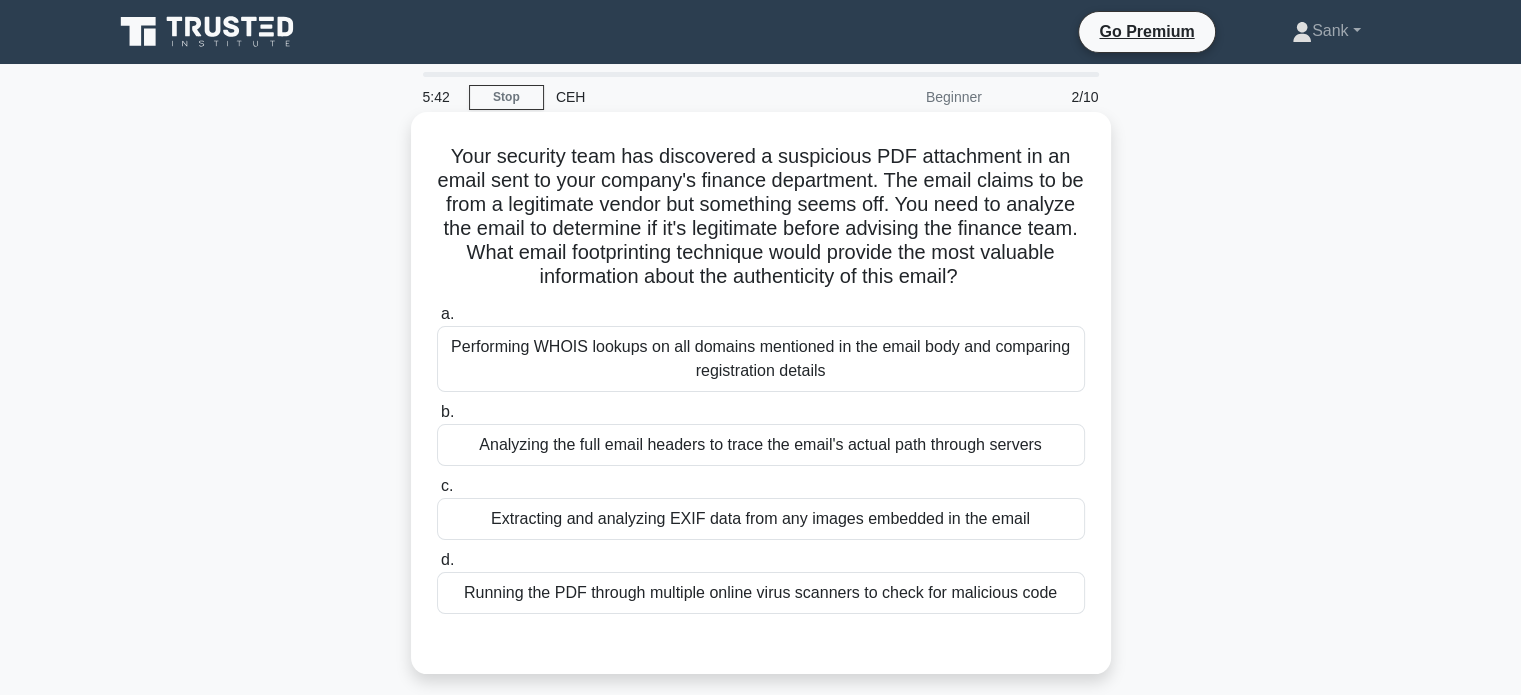click on "Analyzing the full email headers to trace the email's actual path through servers" at bounding box center (761, 445) 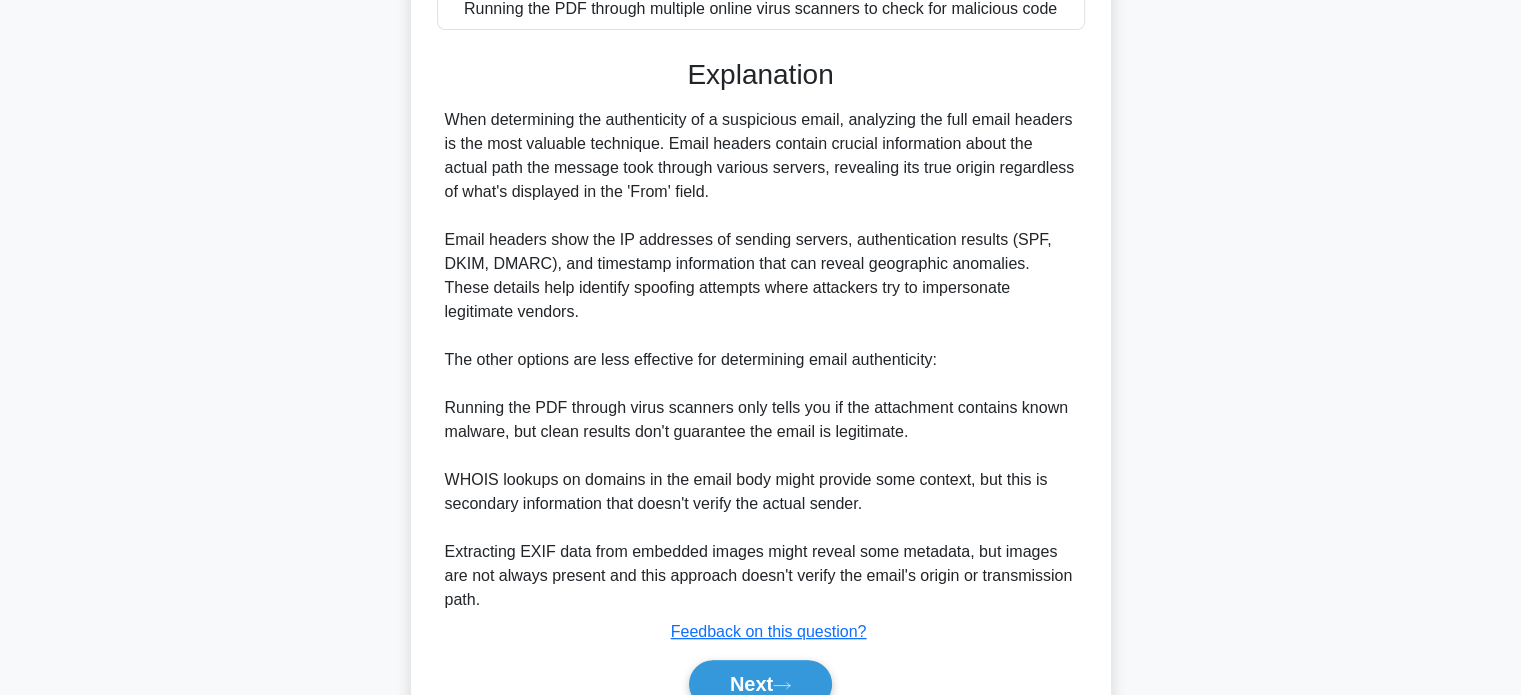 scroll, scrollTop: 680, scrollLeft: 0, axis: vertical 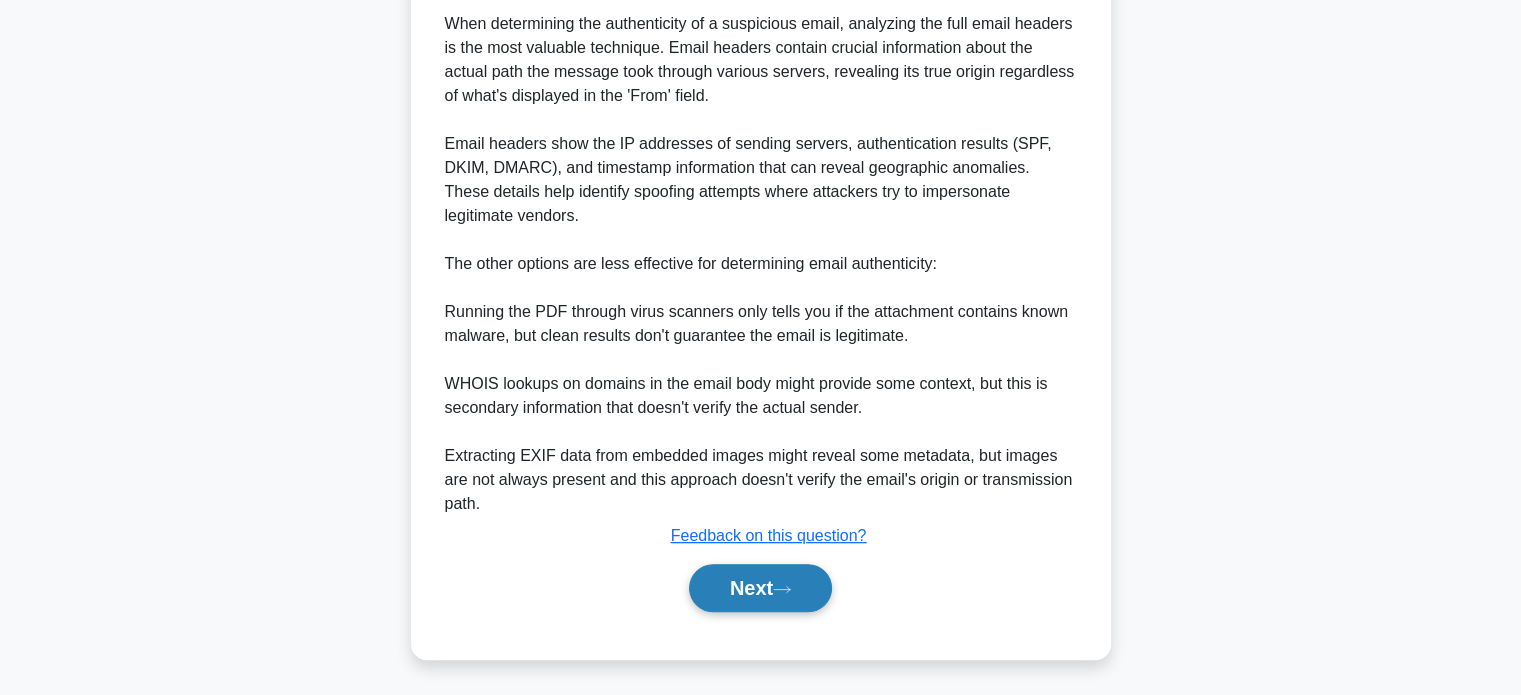 click on "Next" at bounding box center [760, 588] 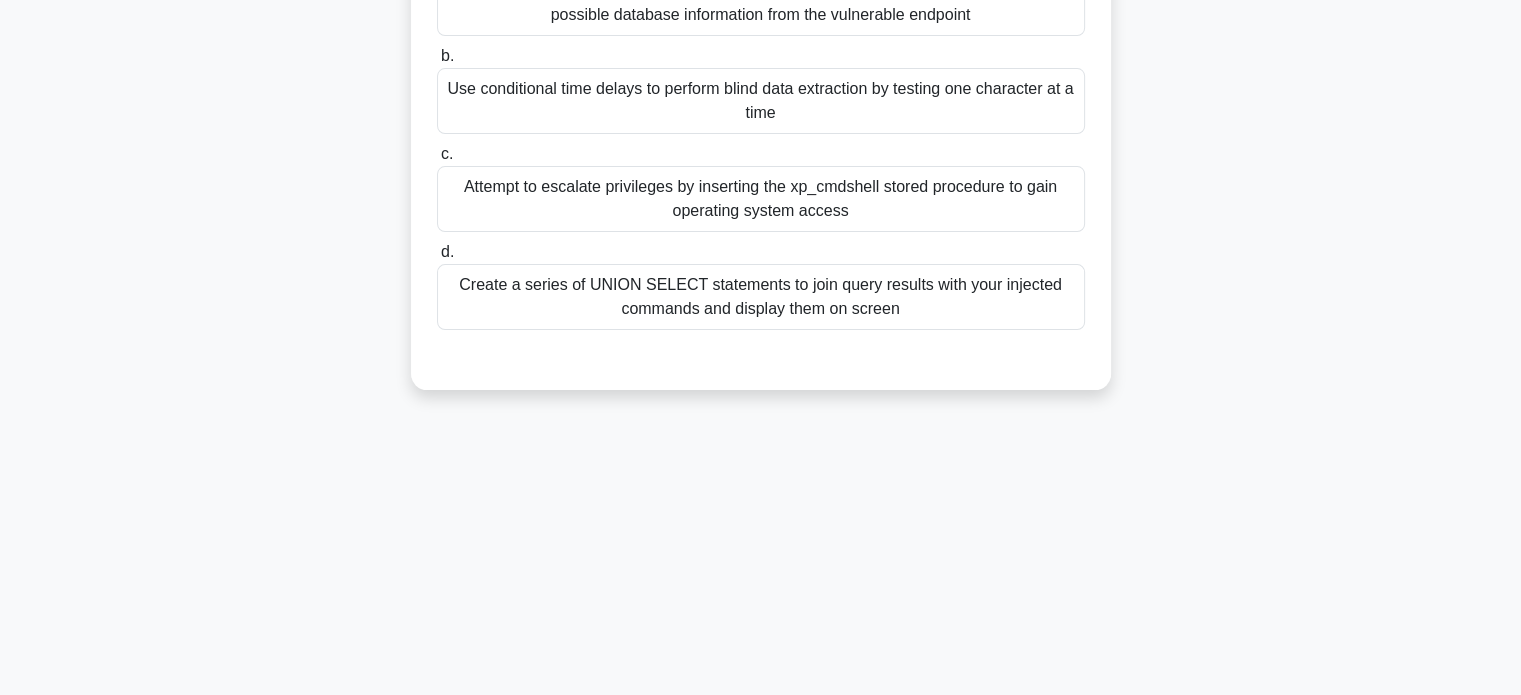 scroll, scrollTop: 0, scrollLeft: 0, axis: both 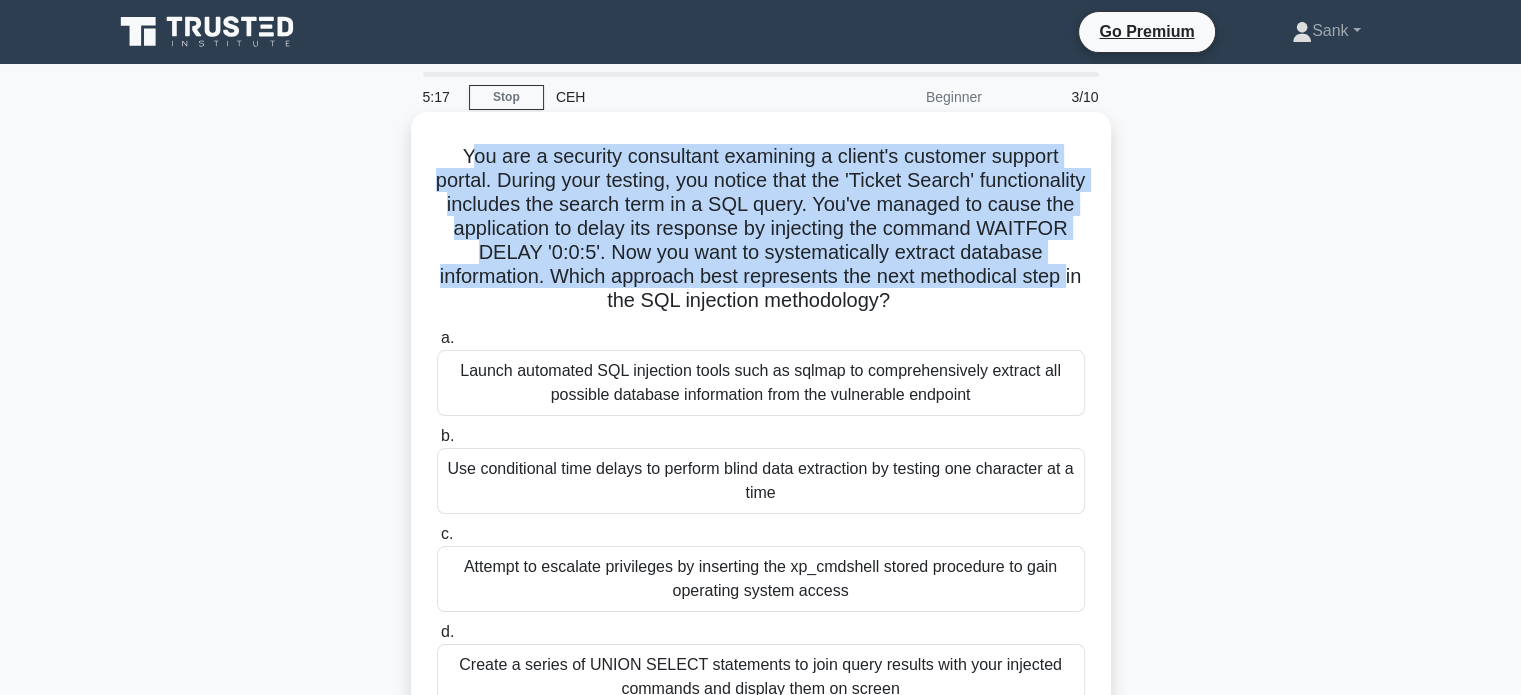 drag, startPoint x: 460, startPoint y: 153, endPoint x: 666, endPoint y: 293, distance: 249.07027 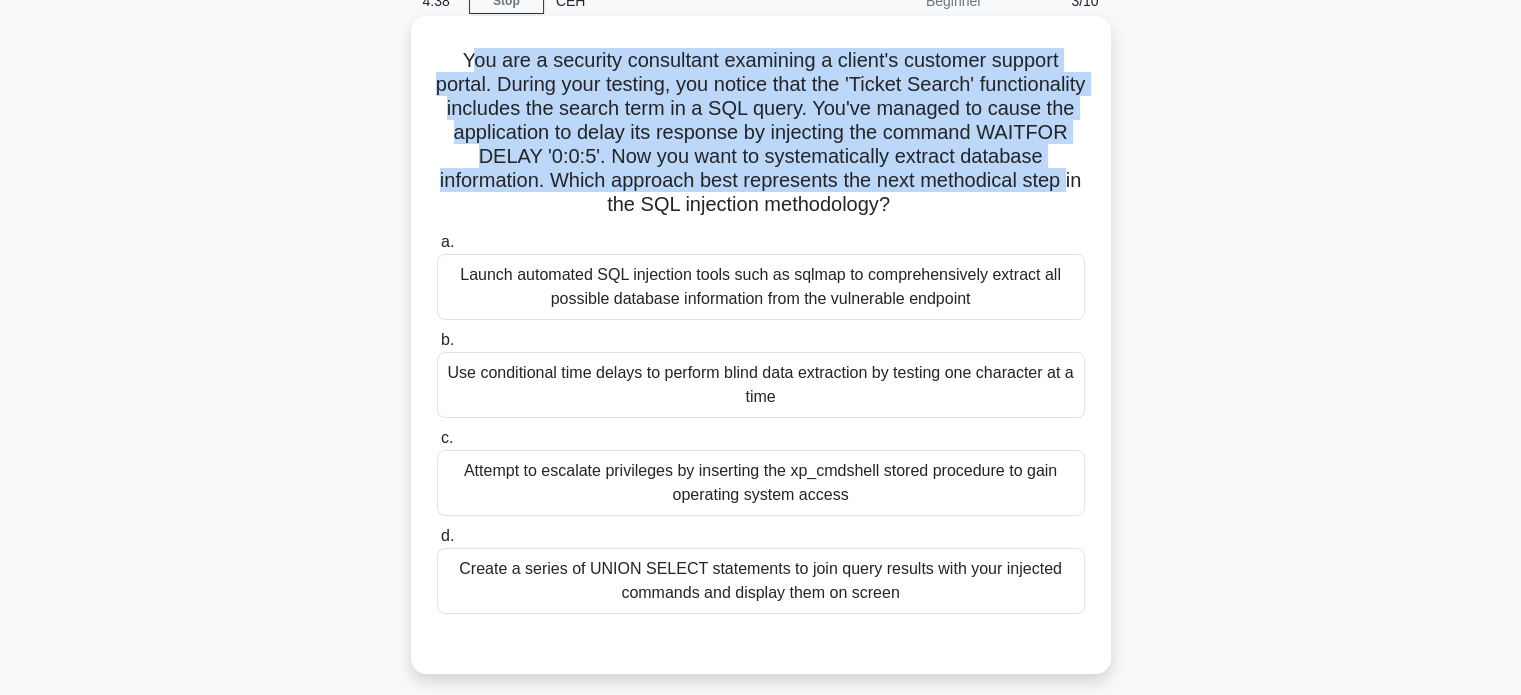 scroll, scrollTop: 99, scrollLeft: 0, axis: vertical 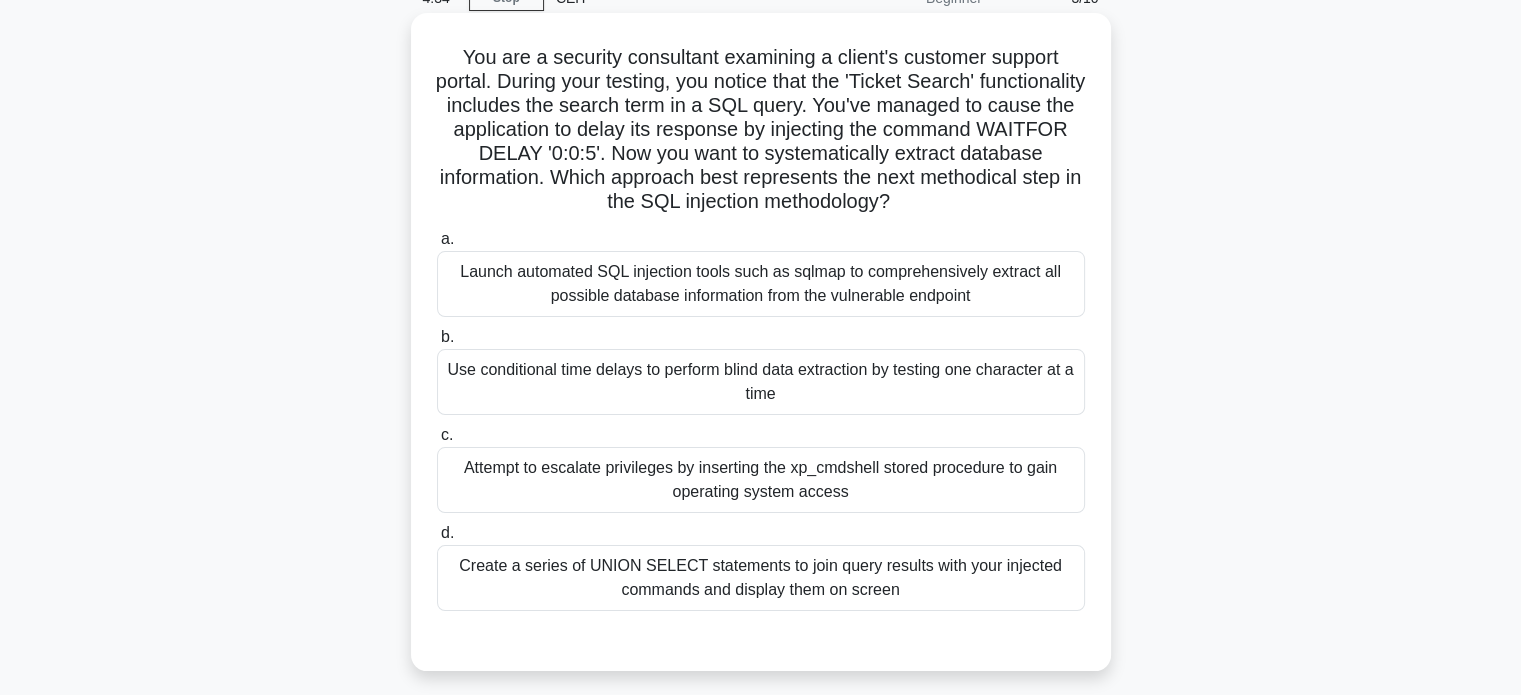click on "Launch automated SQL injection tools such as sqlmap to comprehensively extract all possible database information from the vulnerable endpoint" at bounding box center (761, 284) 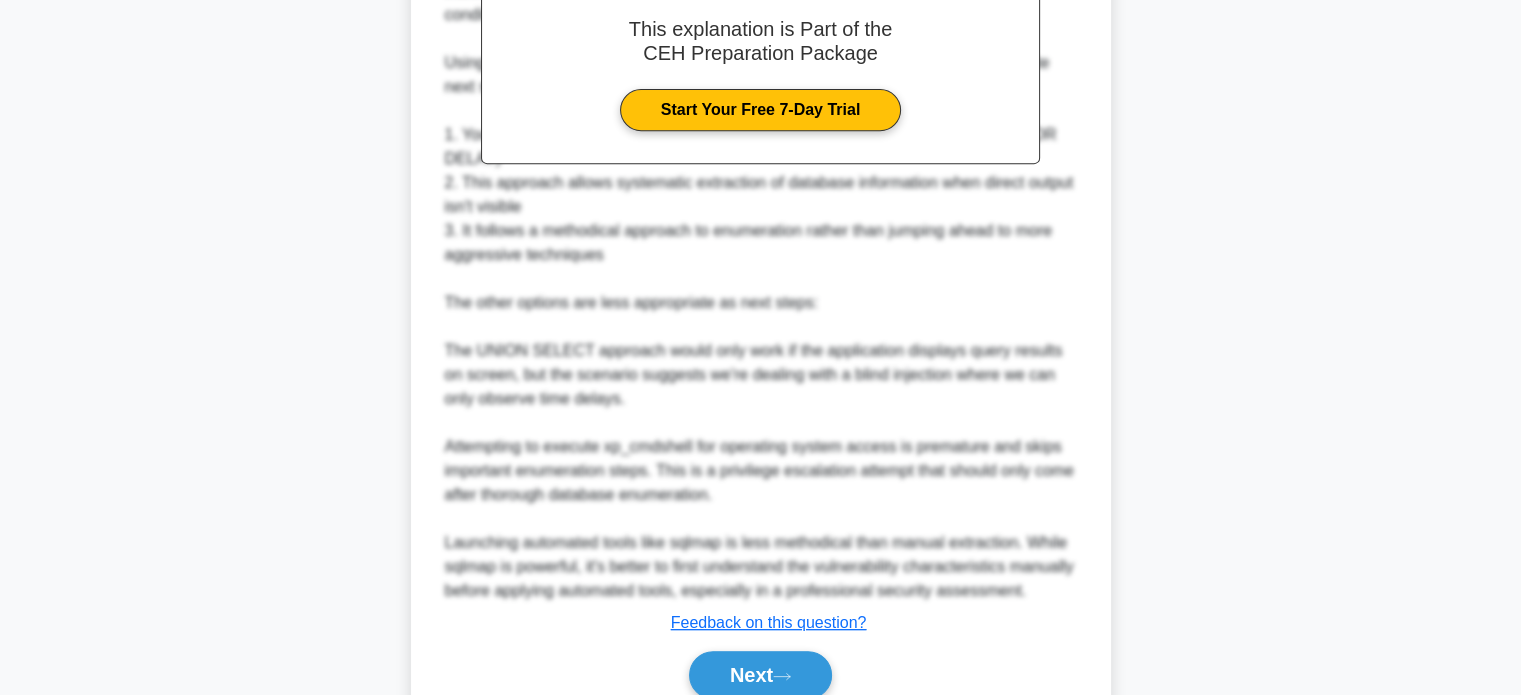 scroll, scrollTop: 922, scrollLeft: 0, axis: vertical 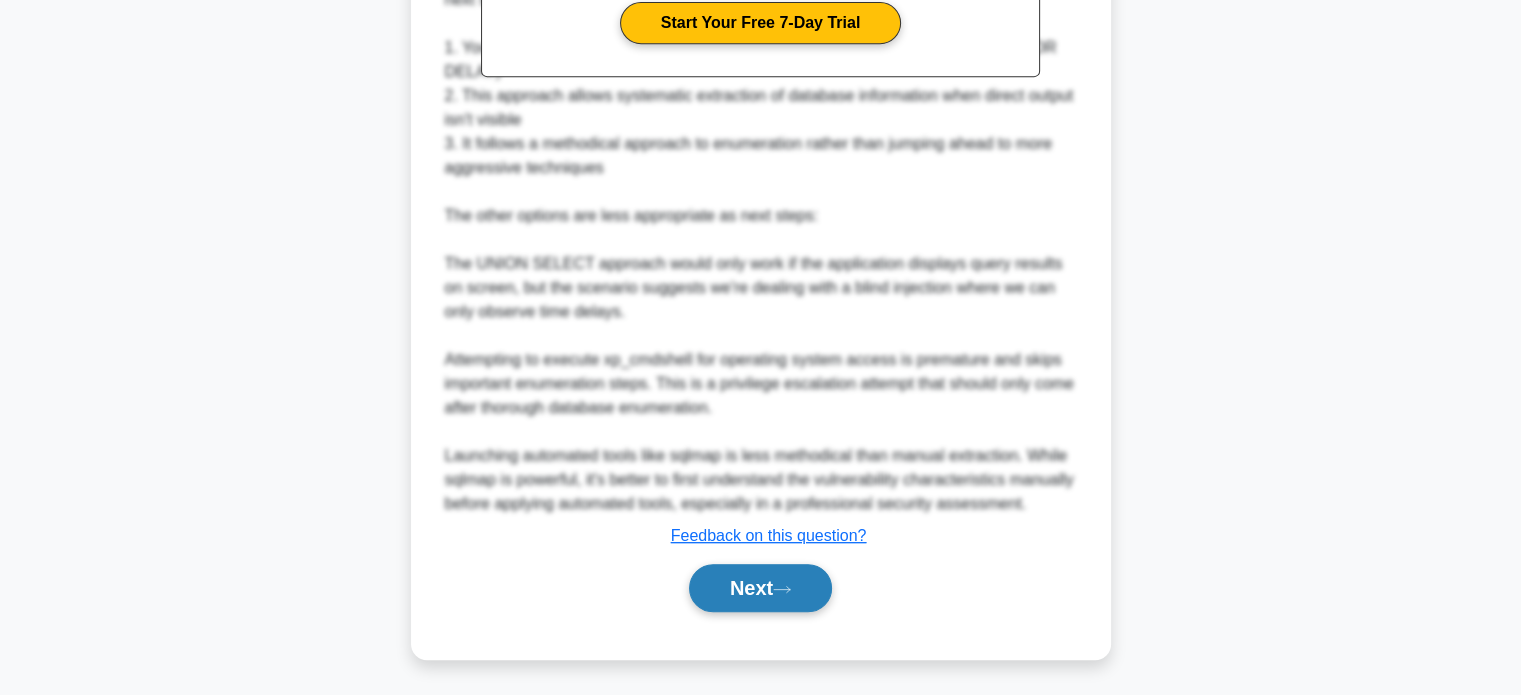 click on "Next" at bounding box center (760, 588) 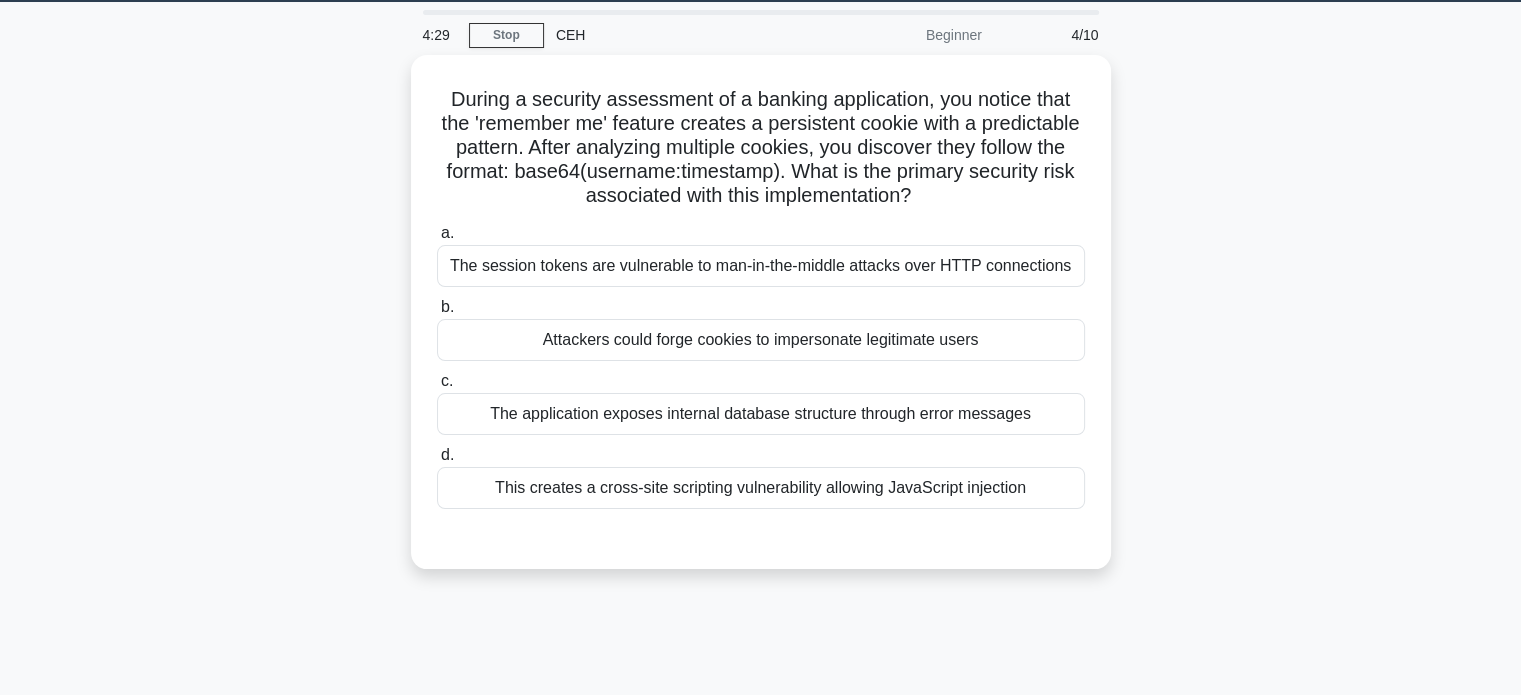 scroll, scrollTop: 0, scrollLeft: 0, axis: both 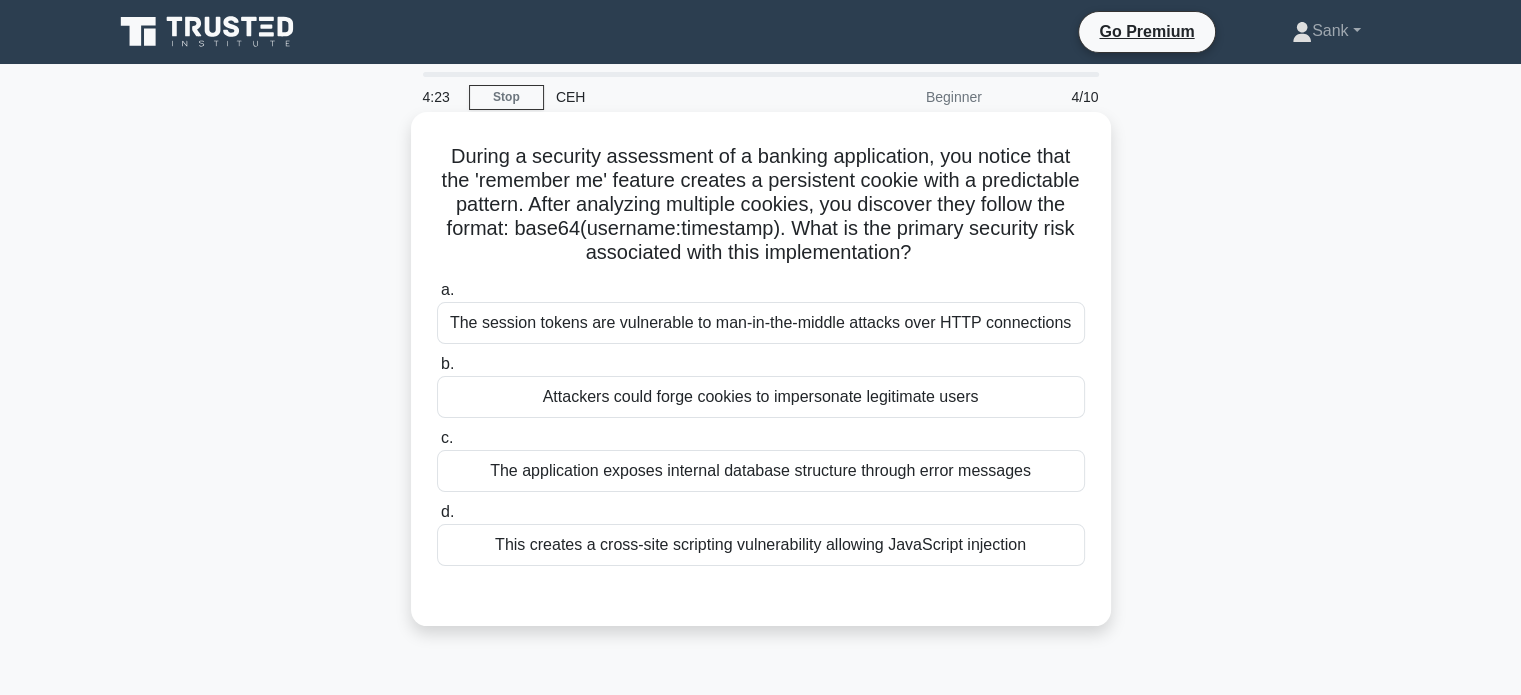 drag, startPoint x: 447, startPoint y: 147, endPoint x: 1051, endPoint y: 251, distance: 612.88824 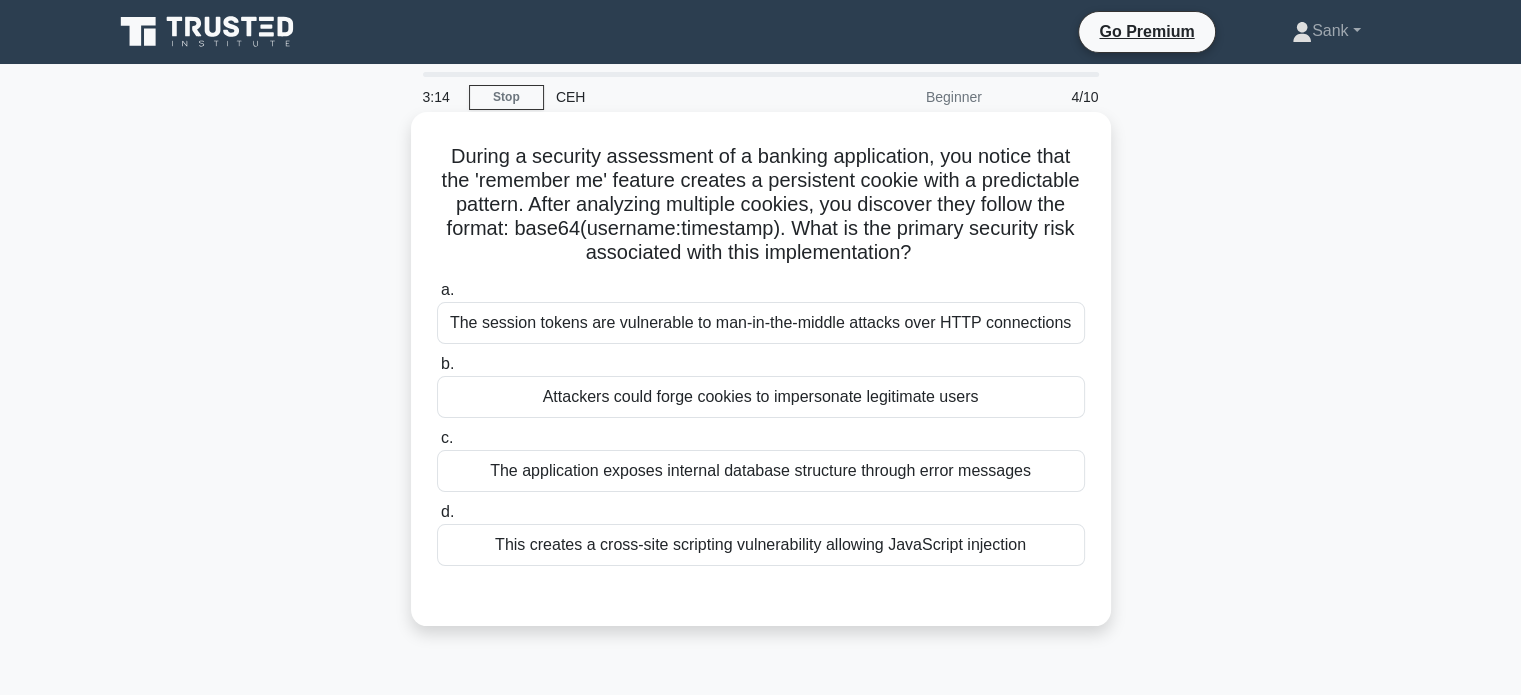 click on "Attackers could forge cookies to impersonate legitimate users" at bounding box center (761, 397) 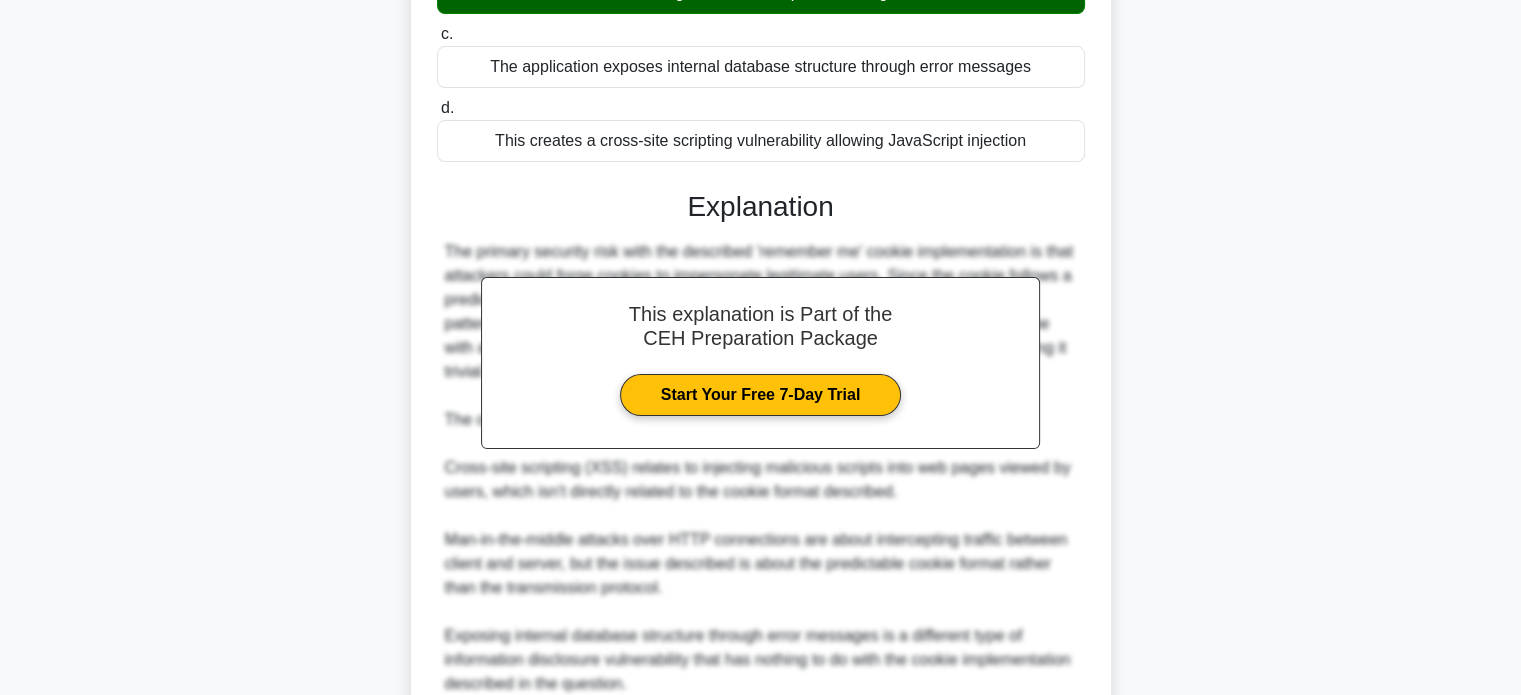 scroll, scrollTop: 584, scrollLeft: 0, axis: vertical 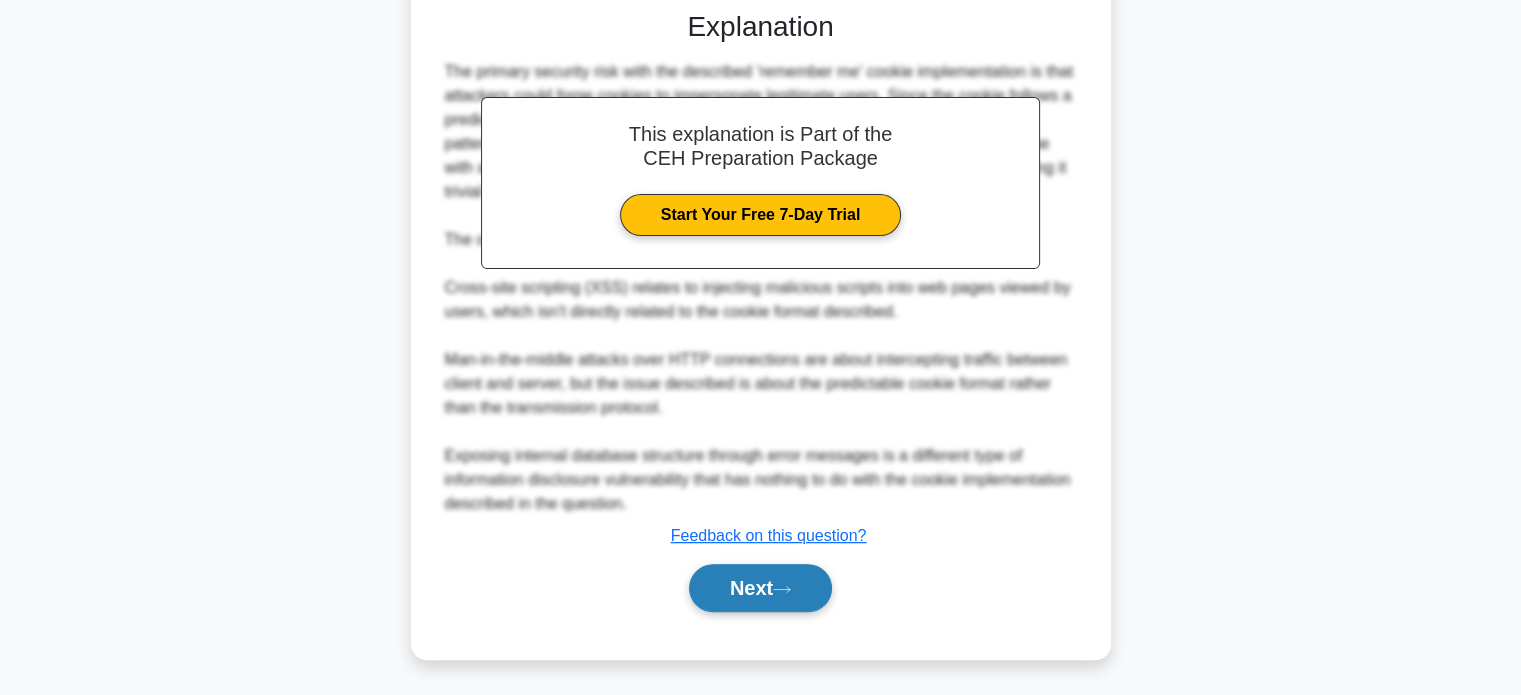 click on "Next" at bounding box center (760, 588) 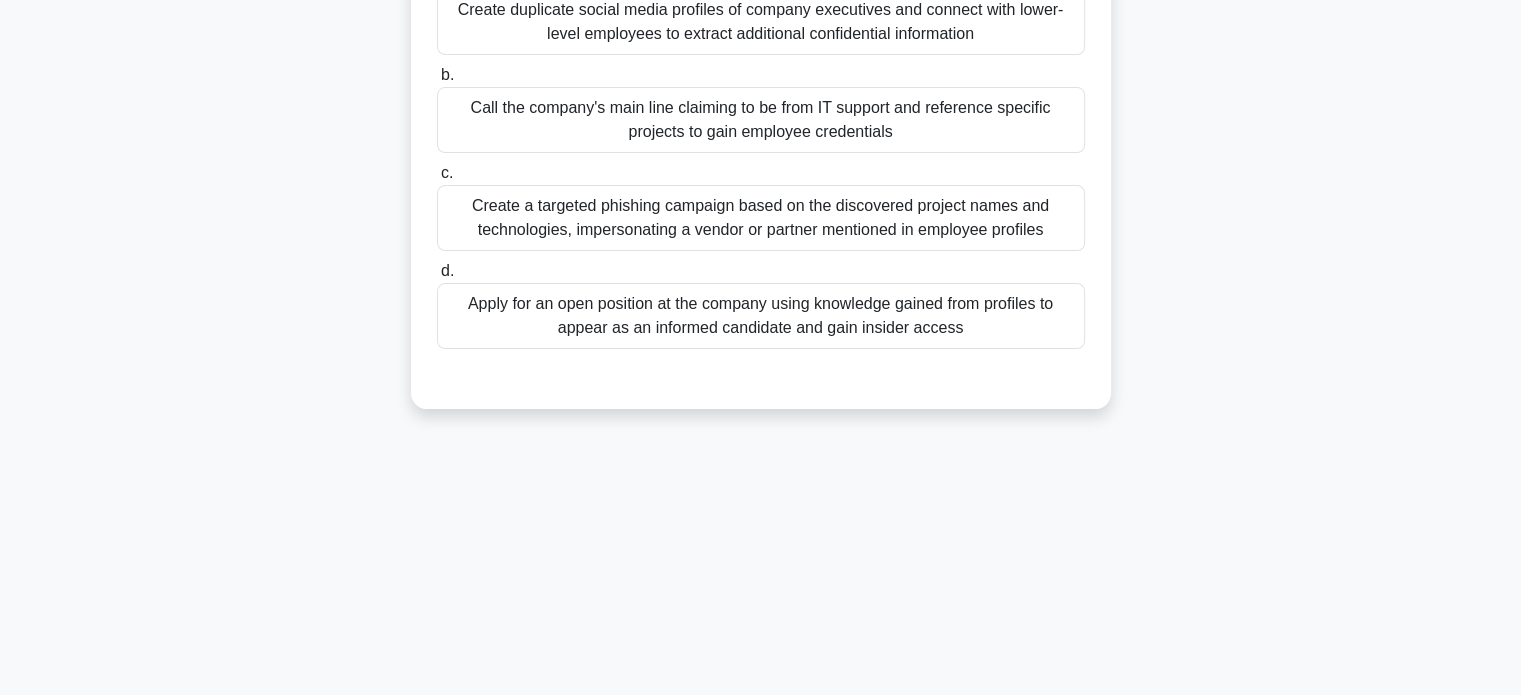 scroll, scrollTop: 0, scrollLeft: 0, axis: both 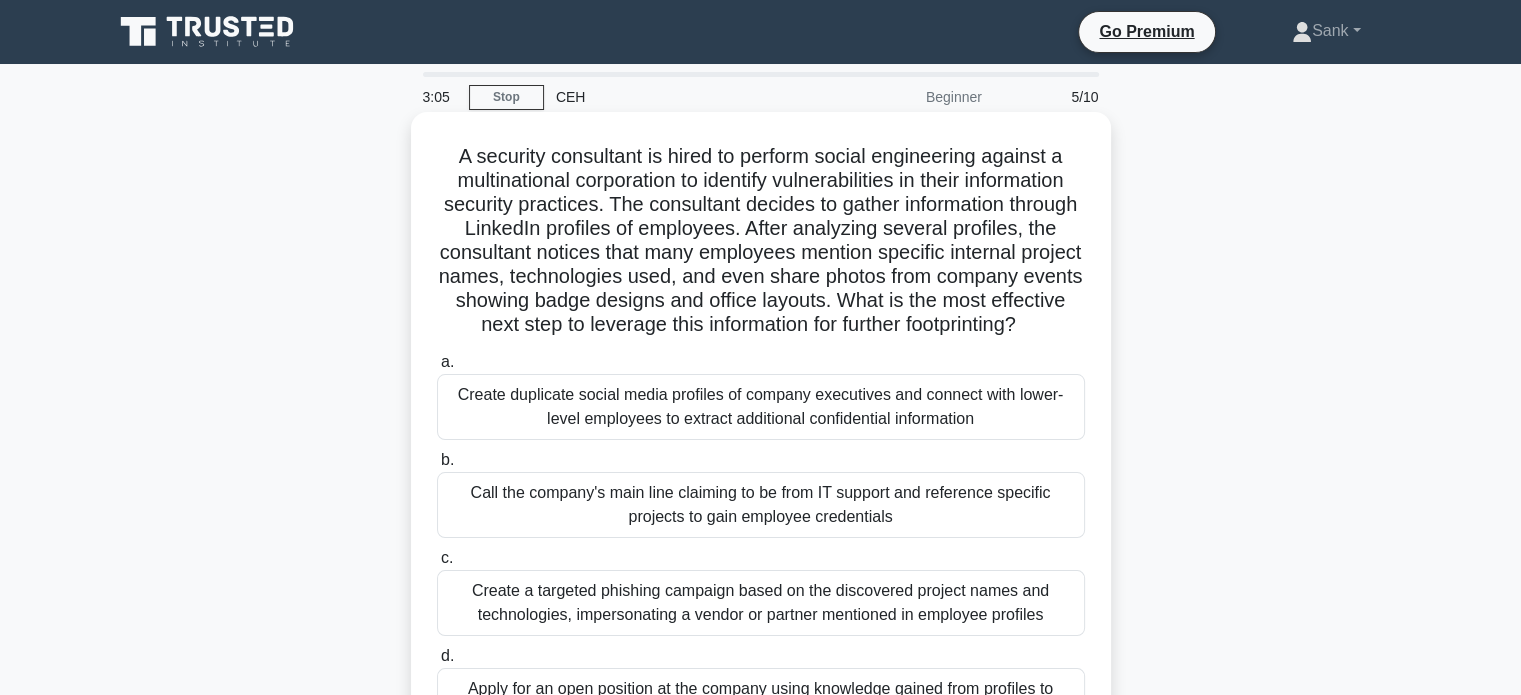 drag, startPoint x: 556, startPoint y: 153, endPoint x: 740, endPoint y: 417, distance: 321.79495 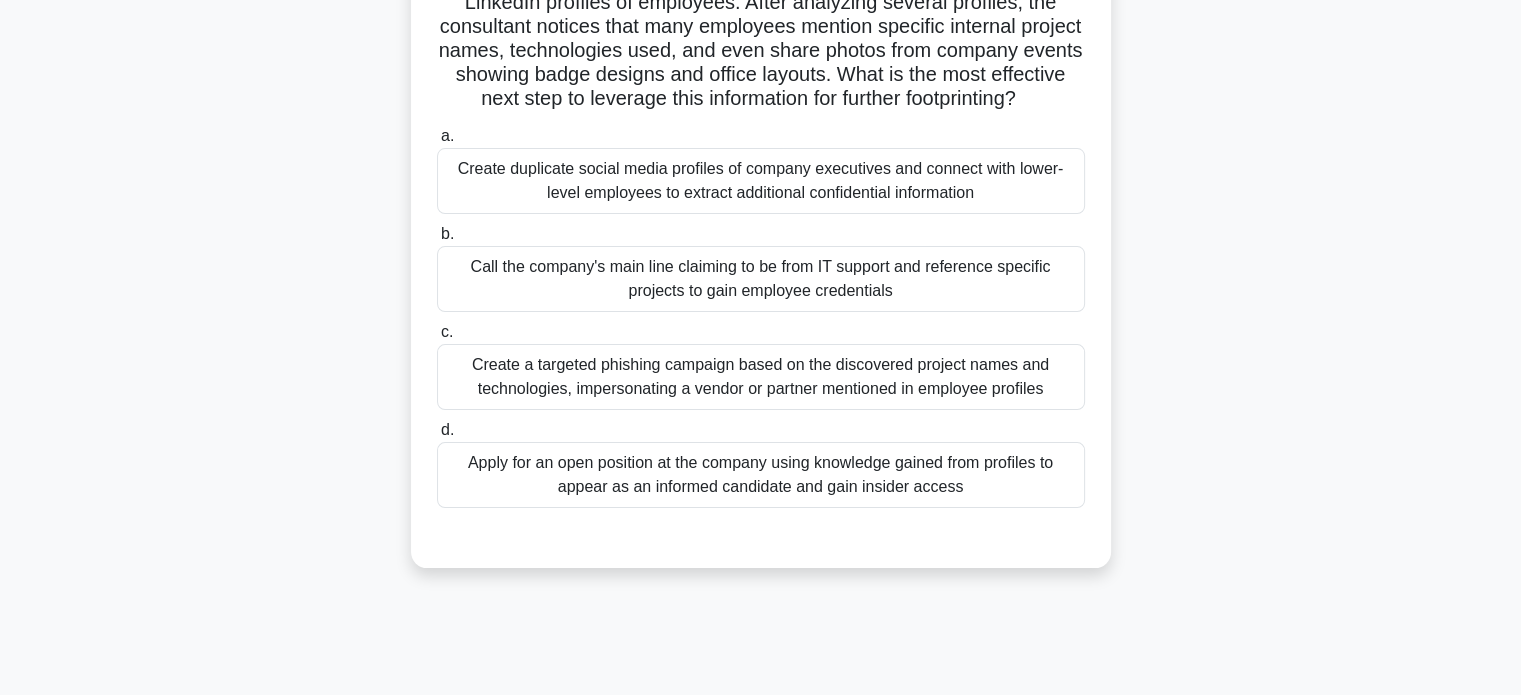 scroll, scrollTop: 232, scrollLeft: 0, axis: vertical 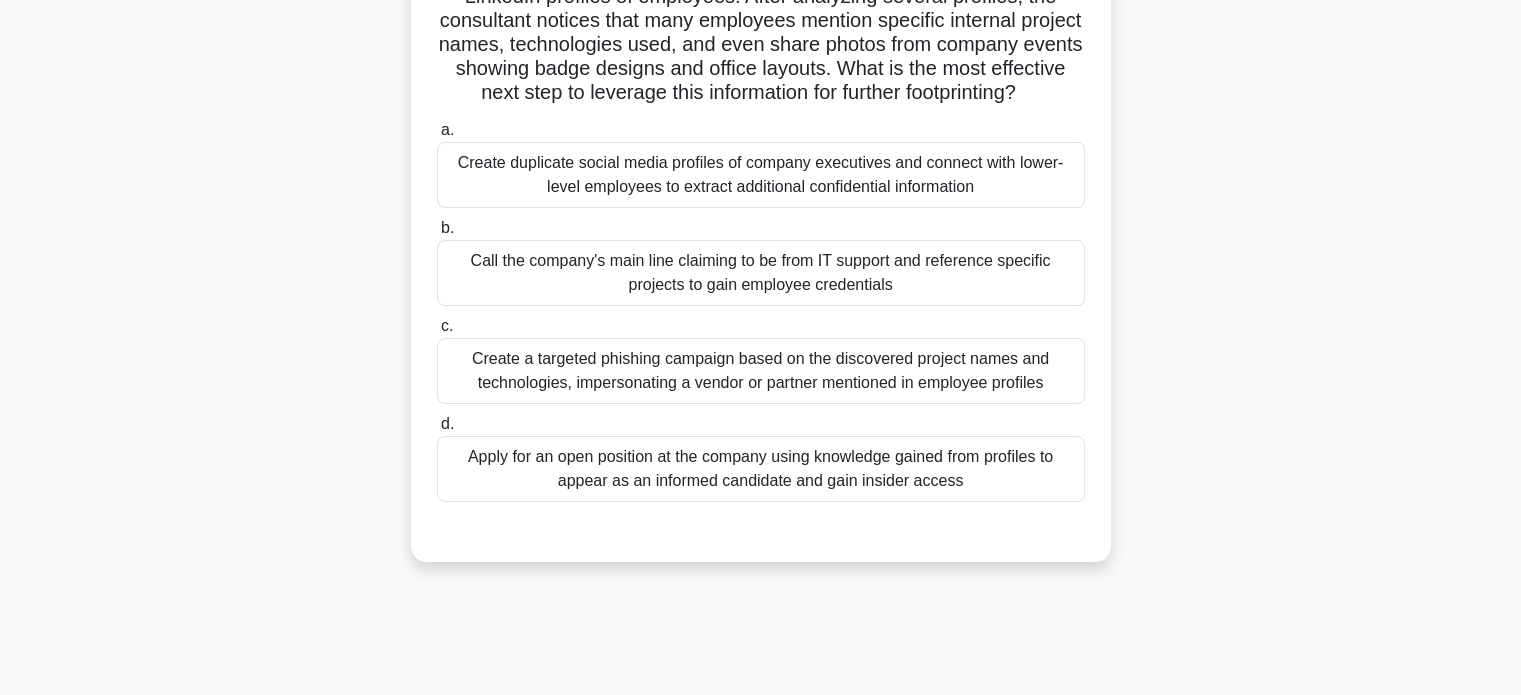 click on "Create duplicate social media profiles of company executives and connect with lower-level employees to extract additional confidential information" at bounding box center [761, 175] 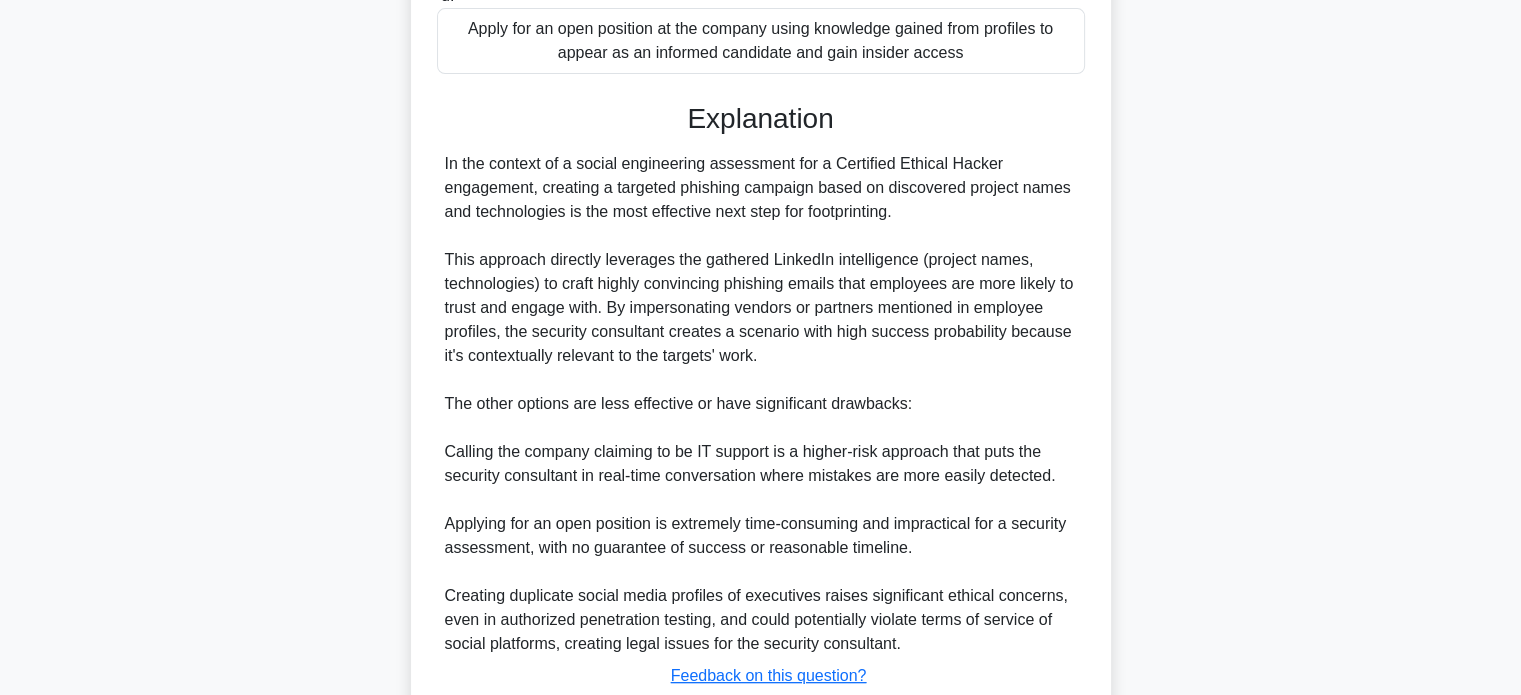 scroll, scrollTop: 826, scrollLeft: 0, axis: vertical 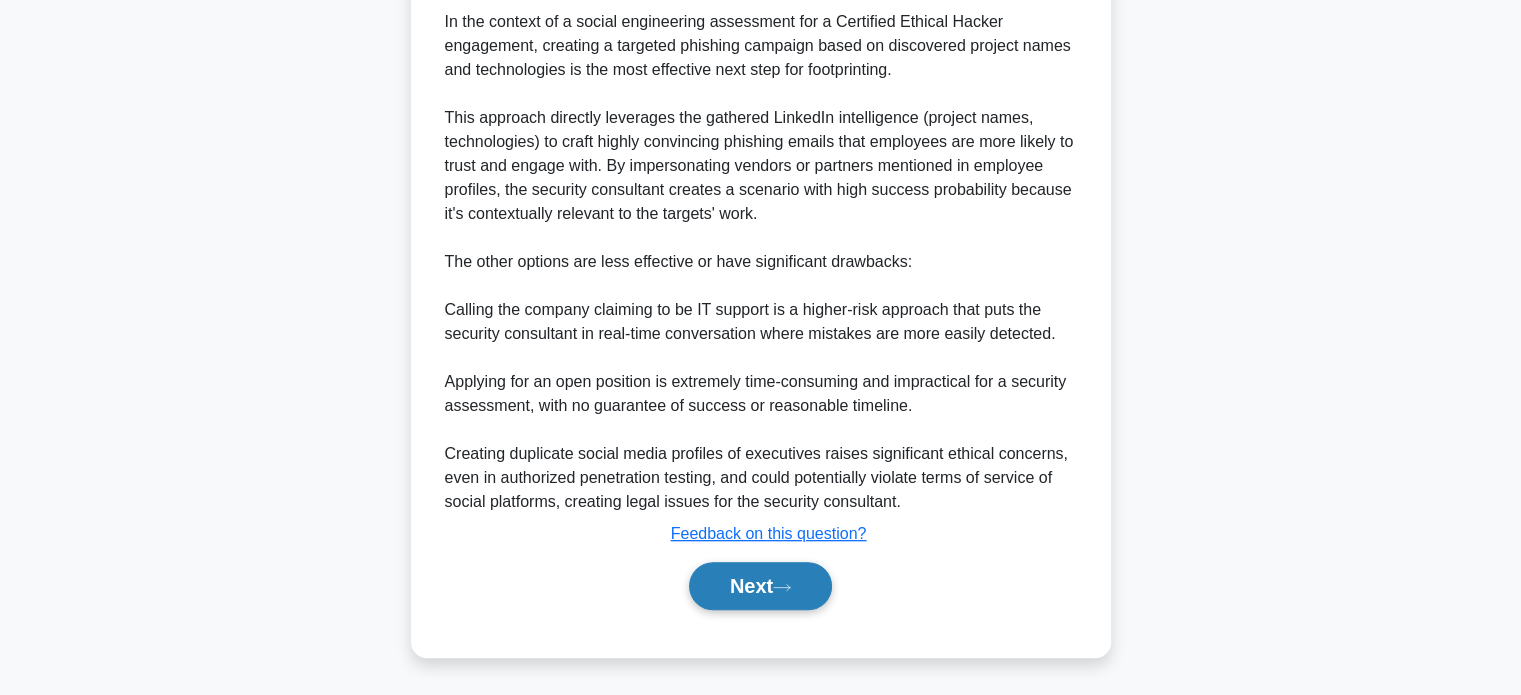 click on "Next" at bounding box center (760, 586) 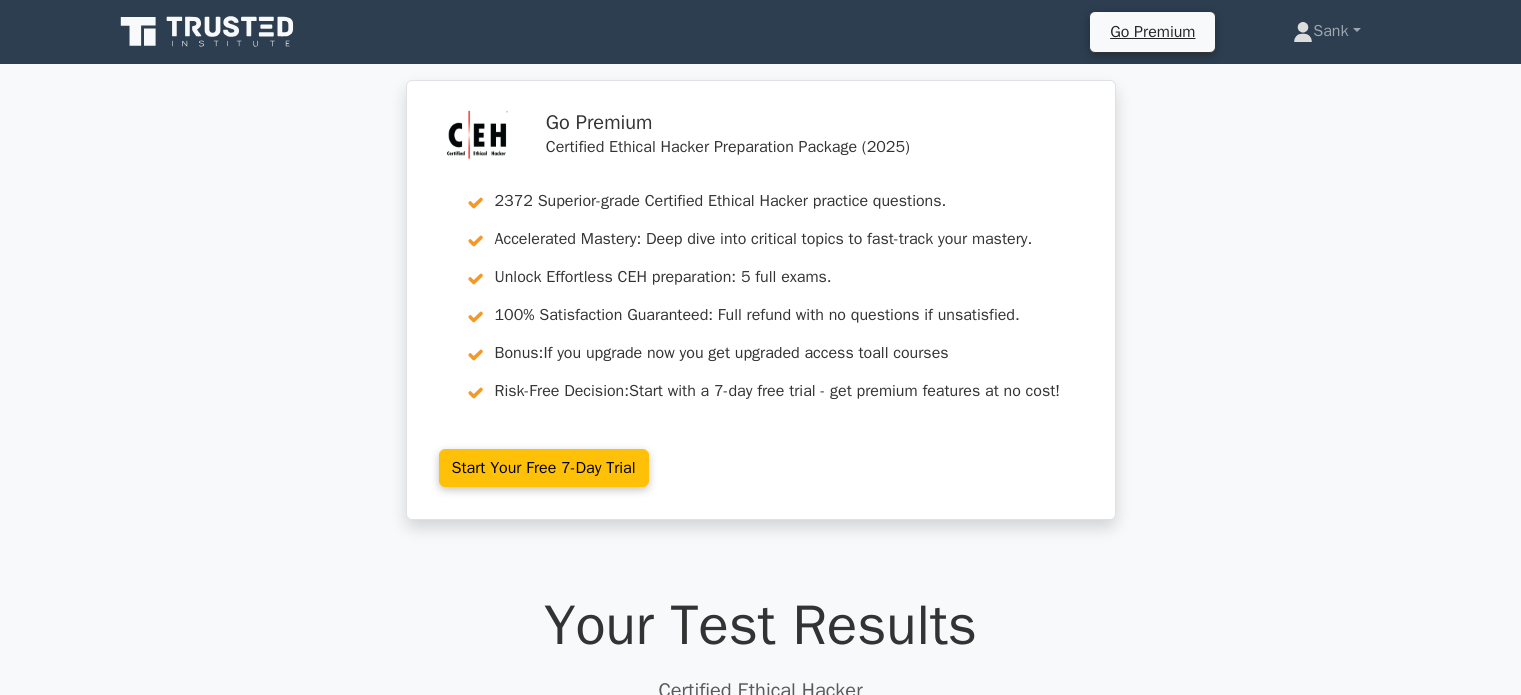scroll, scrollTop: 0, scrollLeft: 0, axis: both 